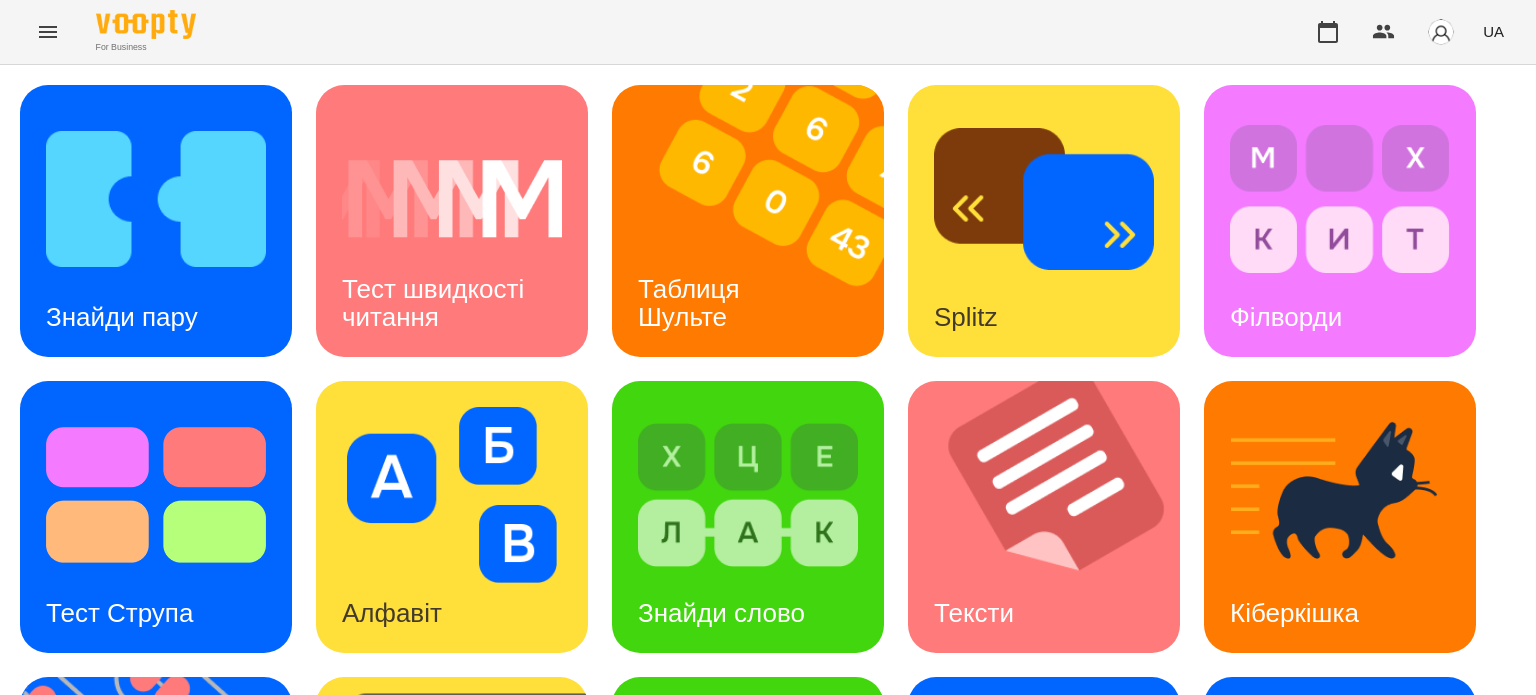 scroll, scrollTop: 0, scrollLeft: 0, axis: both 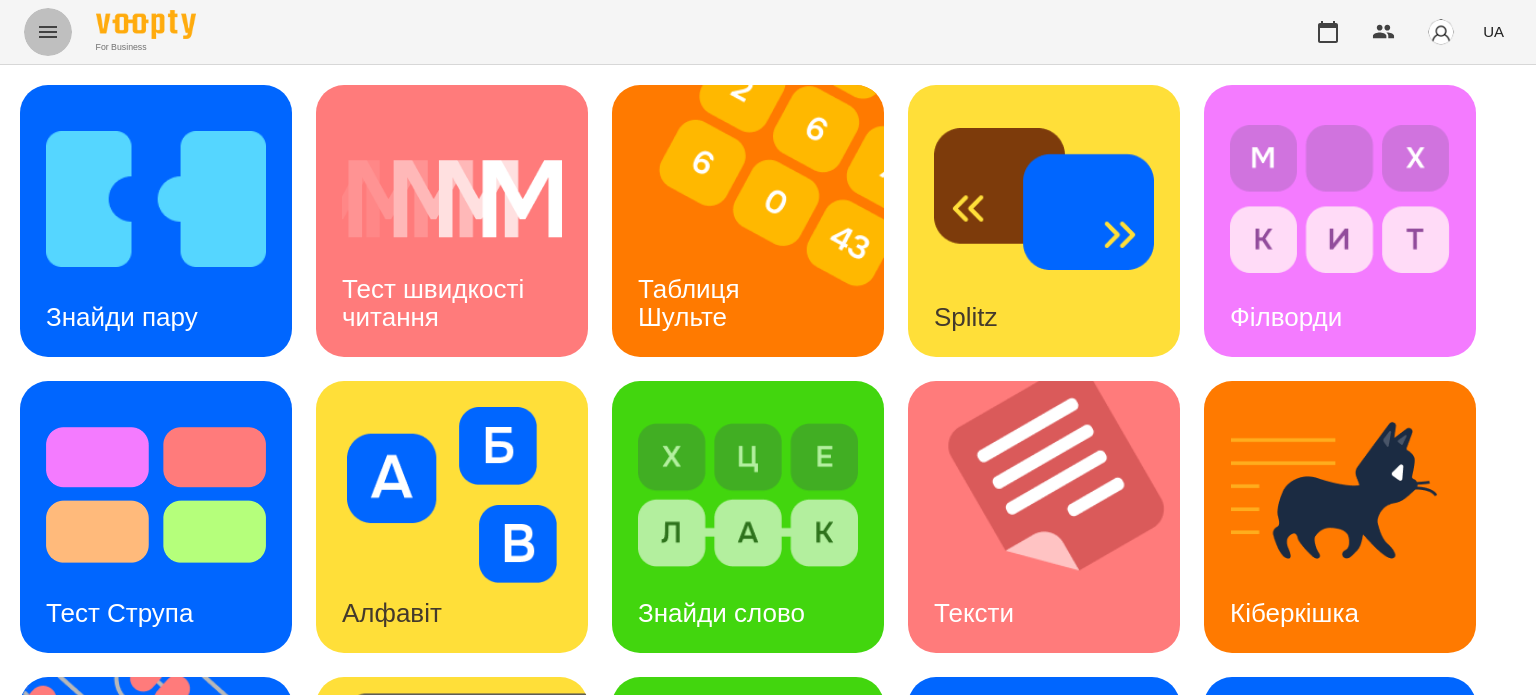 click 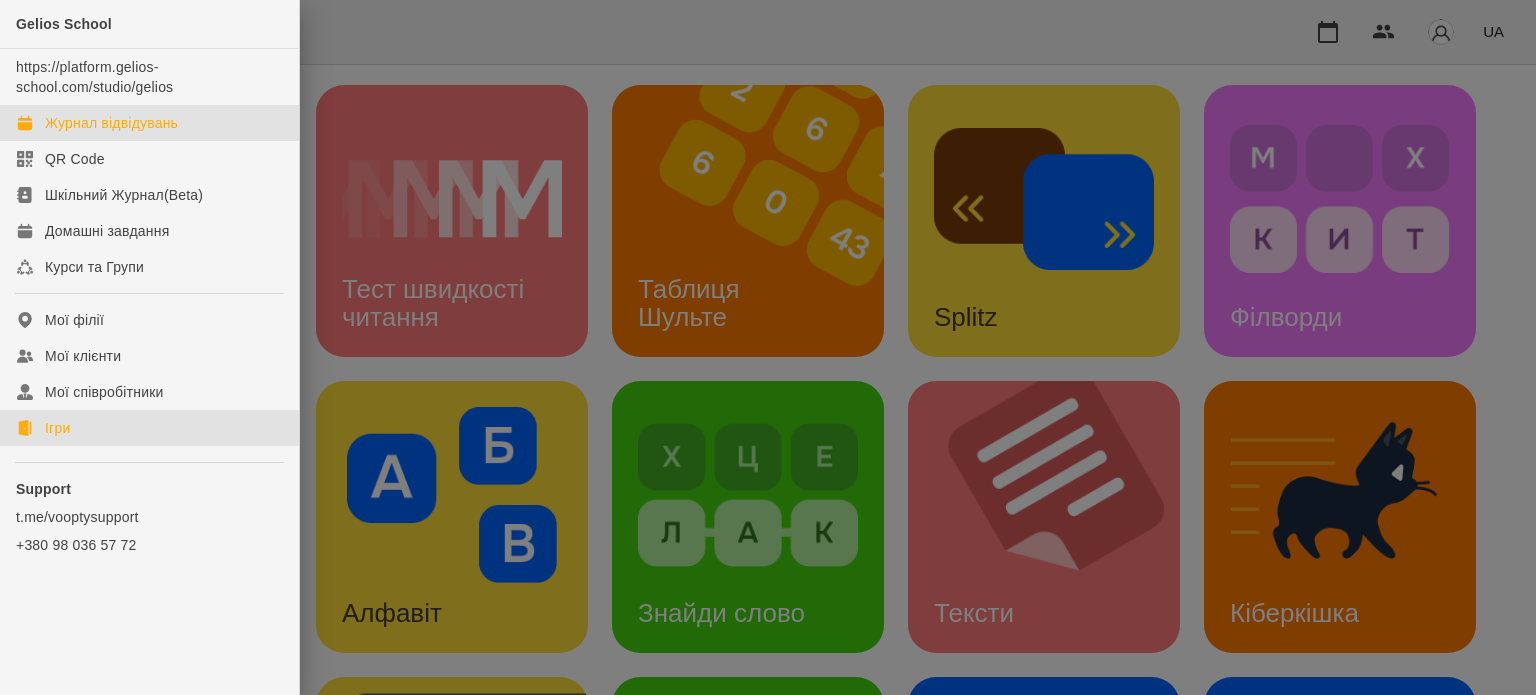 click on "Журнал відвідувань" at bounding box center (111, 123) 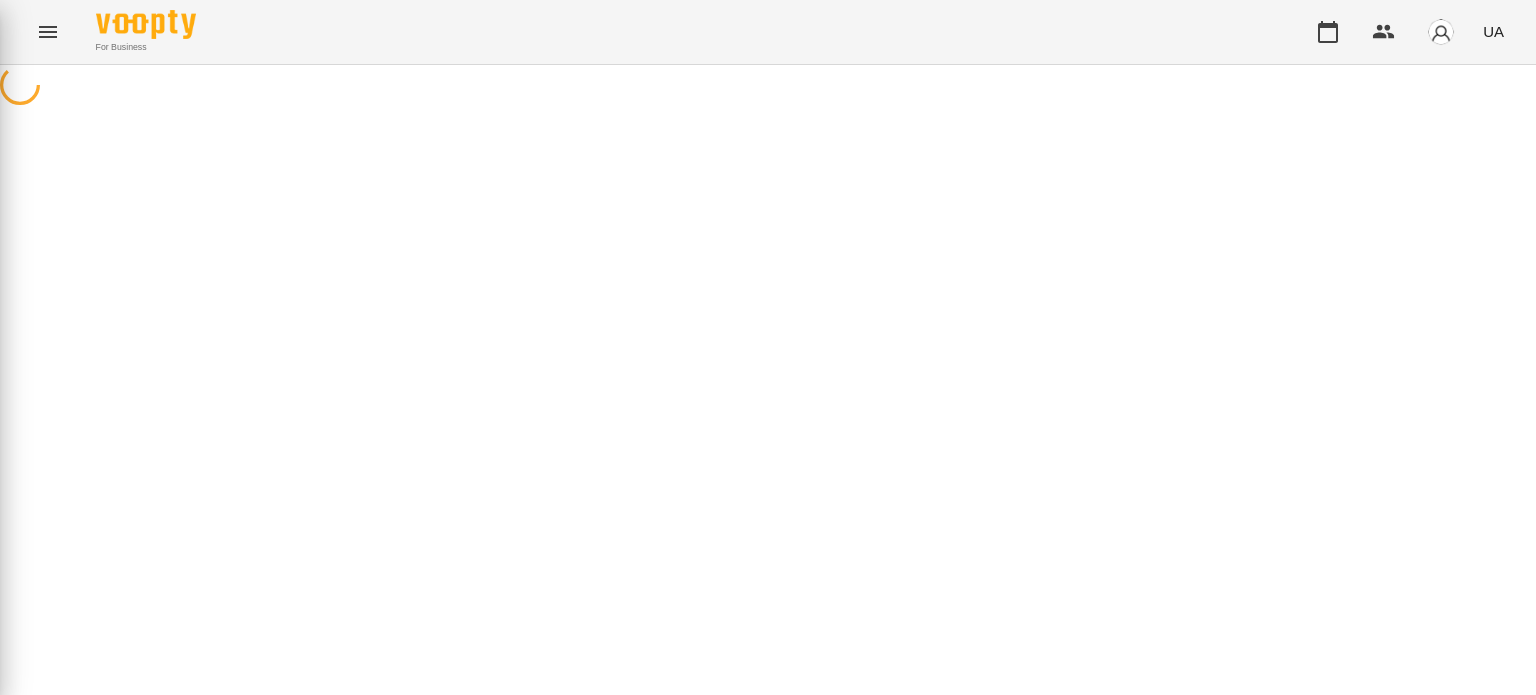 scroll, scrollTop: 0, scrollLeft: 0, axis: both 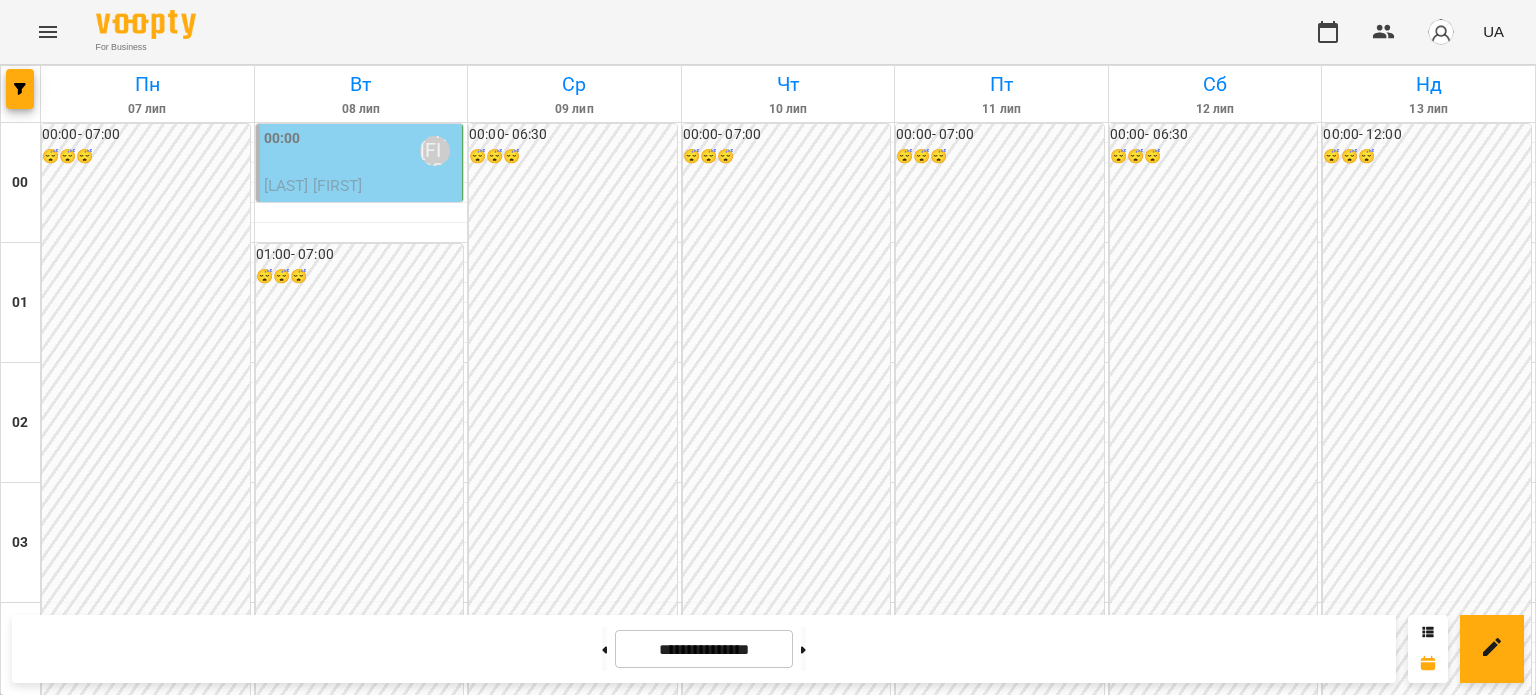click on "[LAST] [FIRST]" at bounding box center (1001, 2486) 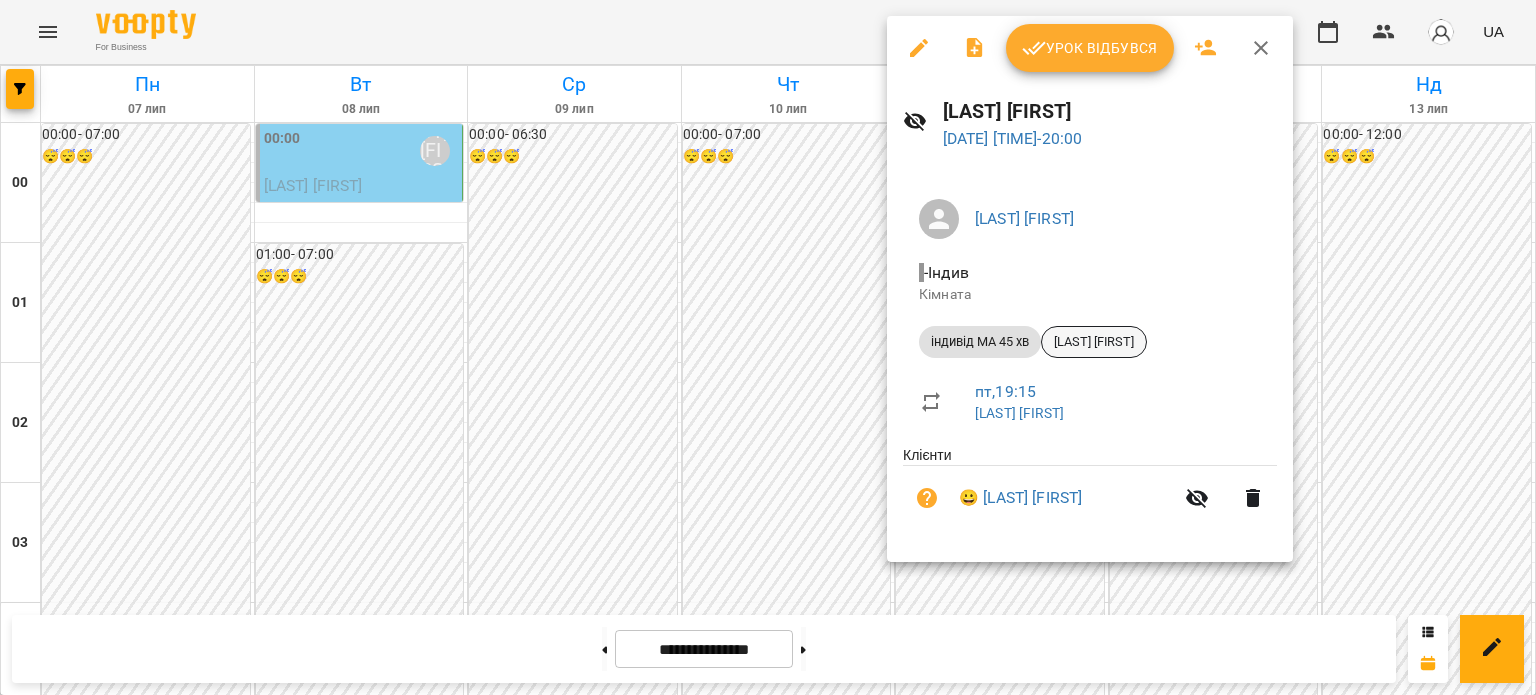 click on "[LAST] [FIRST]" at bounding box center (1094, 342) 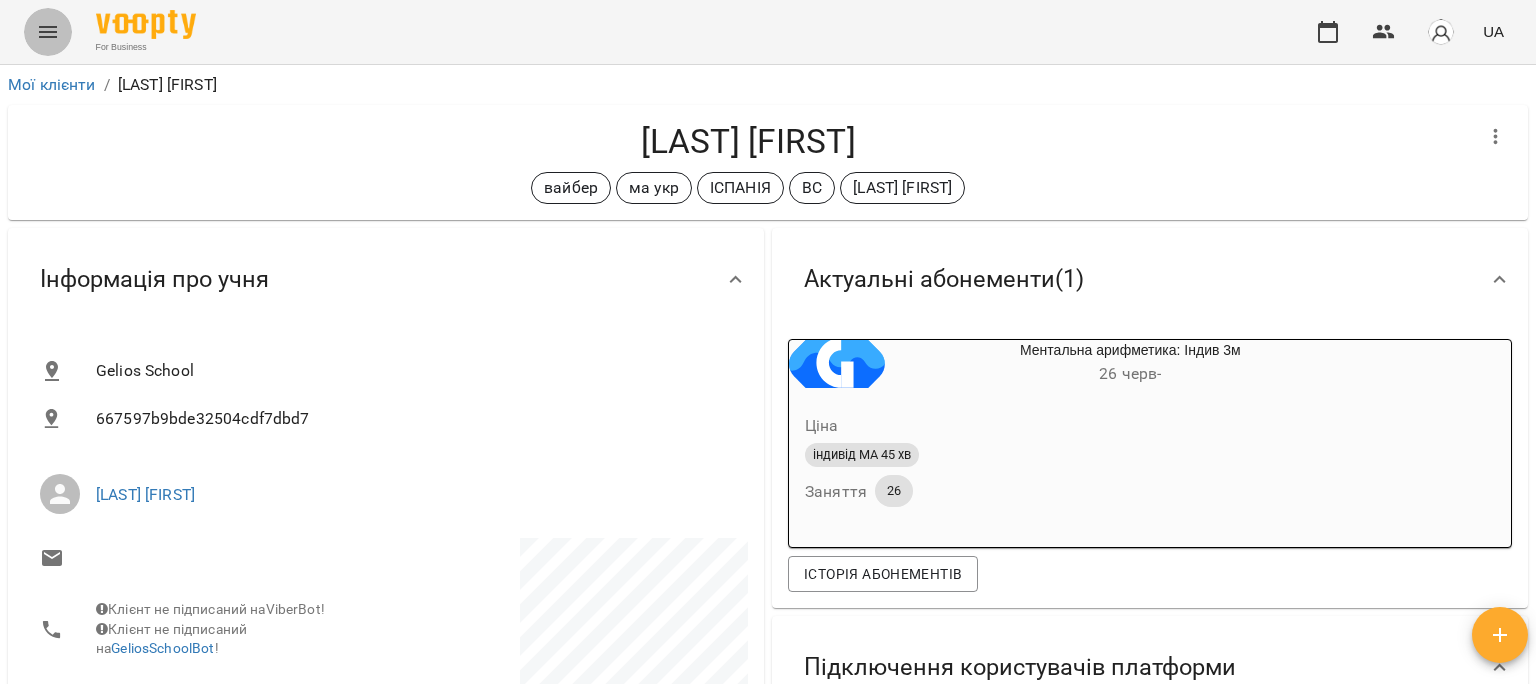 click 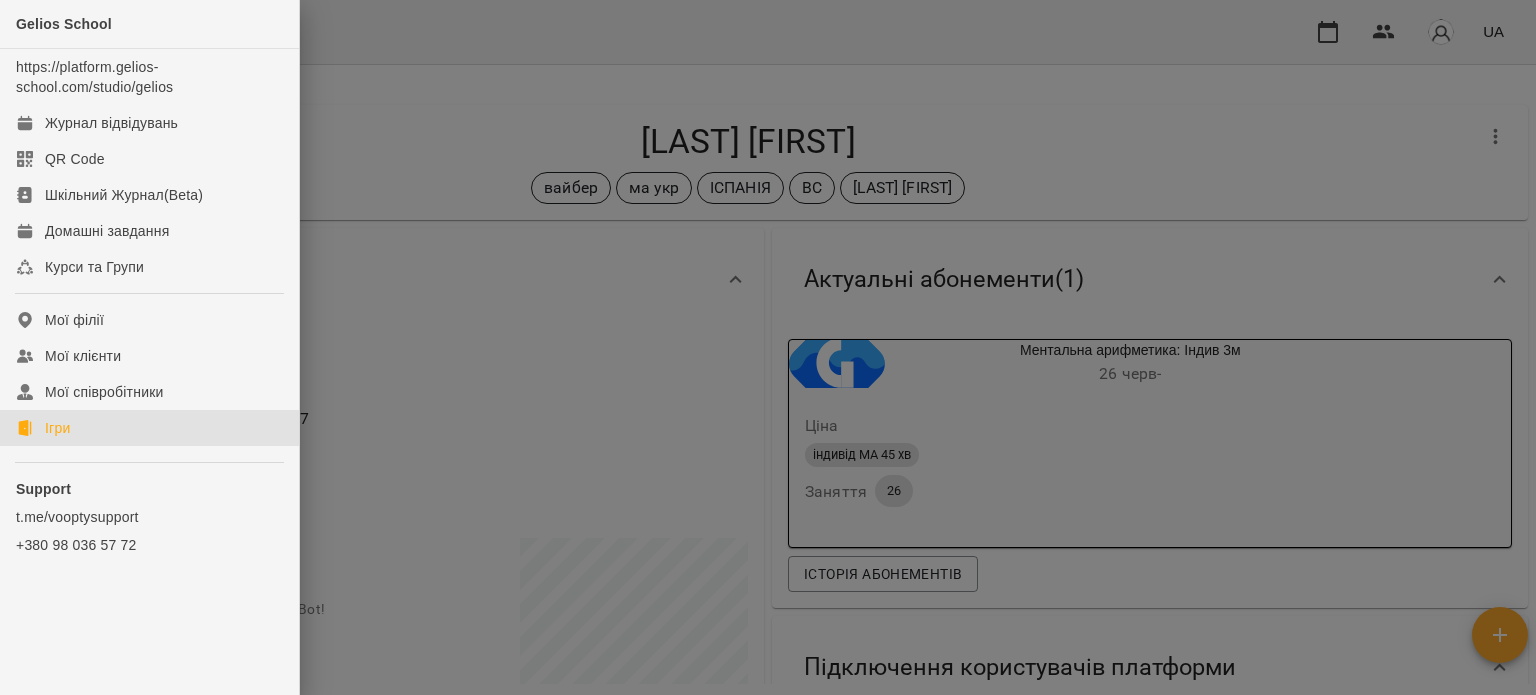 click on "Ігри" at bounding box center (57, 428) 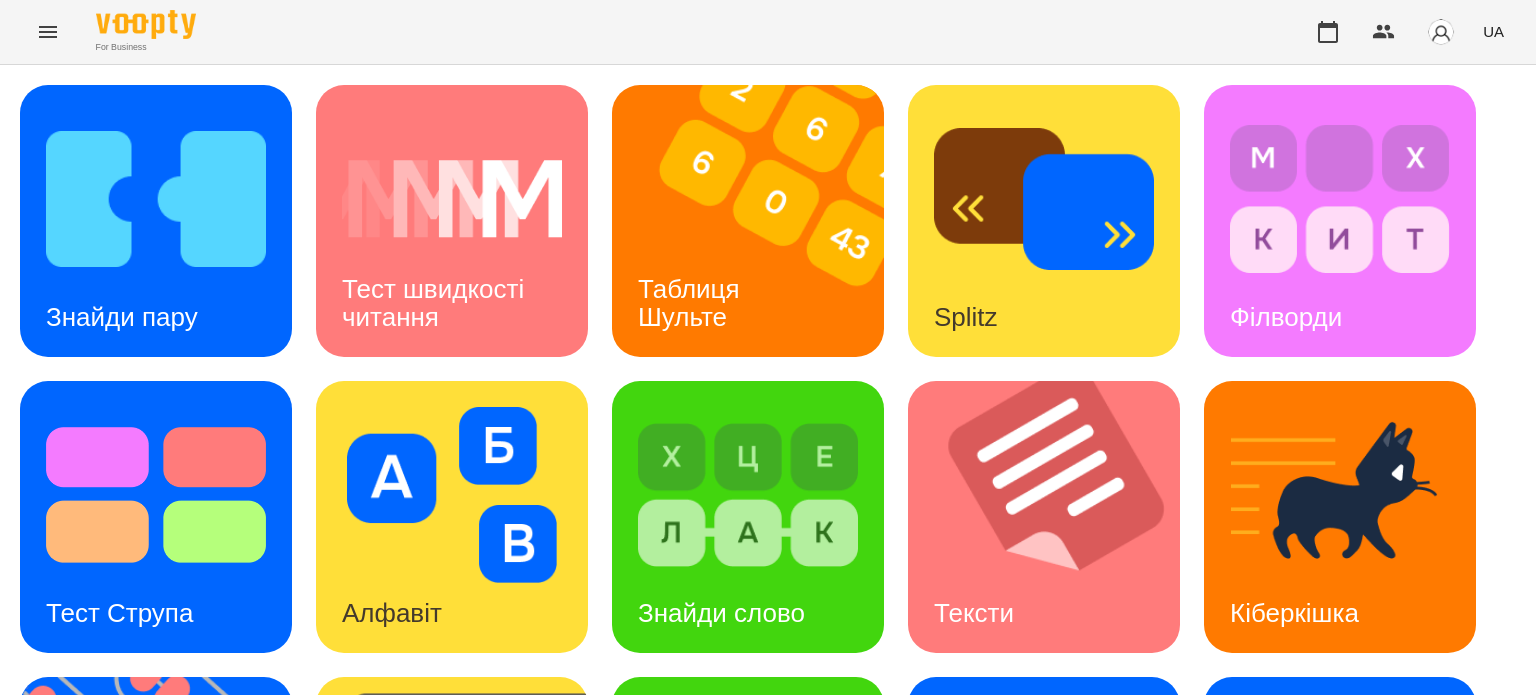 click 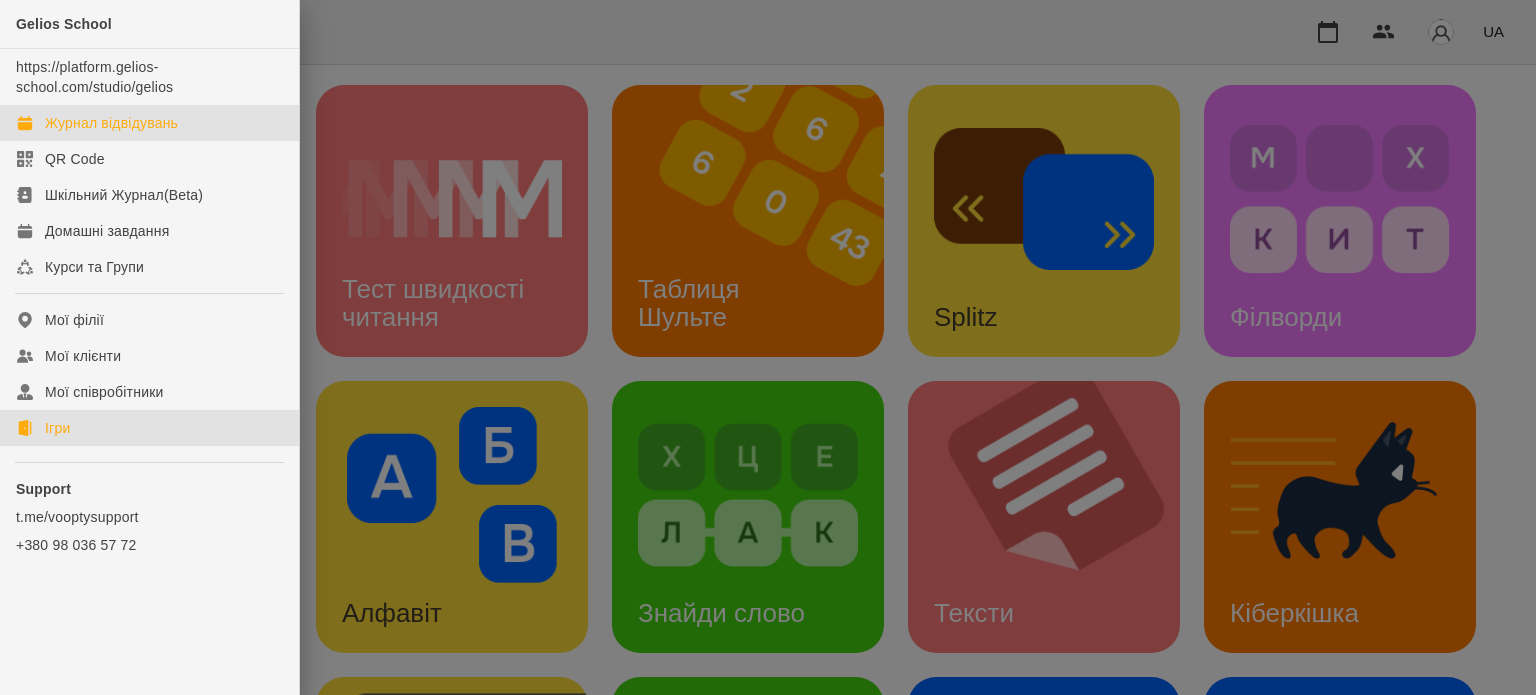click on "Журнал відвідувань" at bounding box center [111, 123] 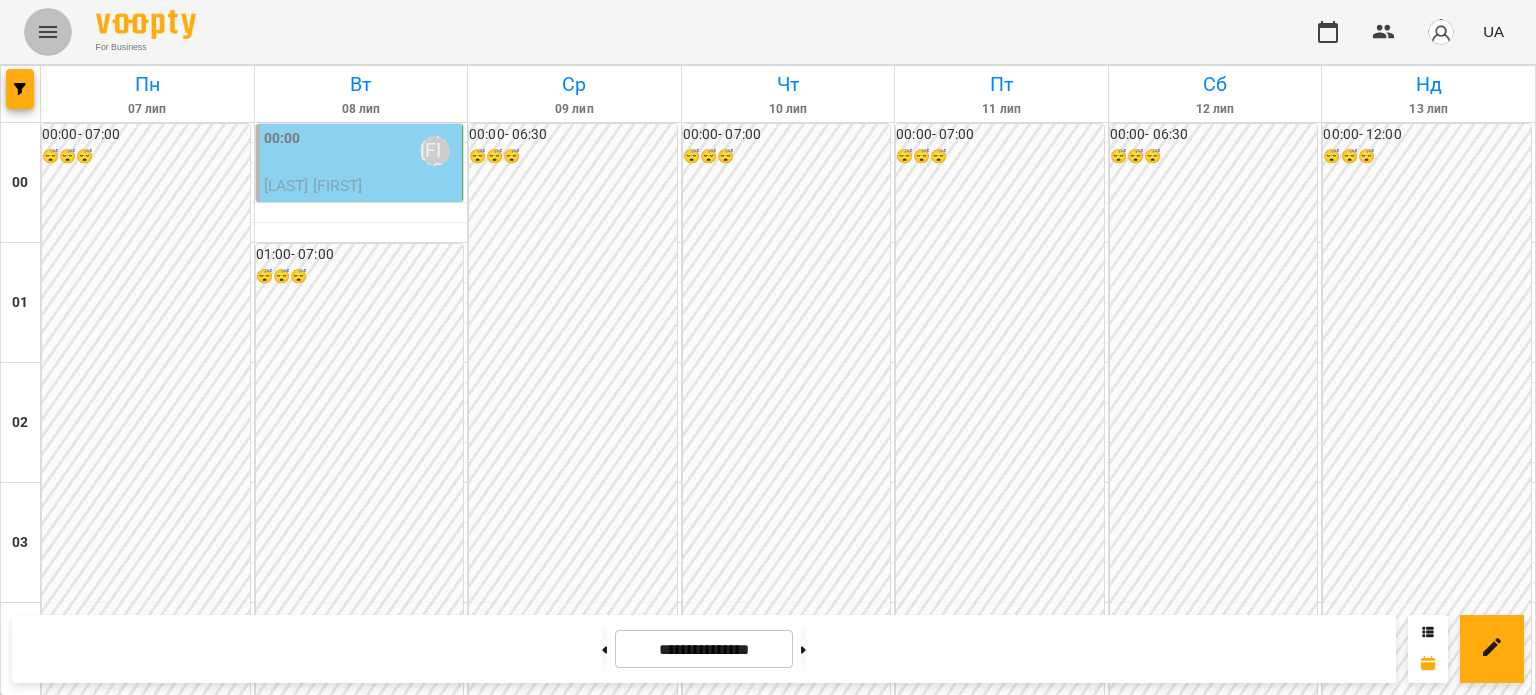 click 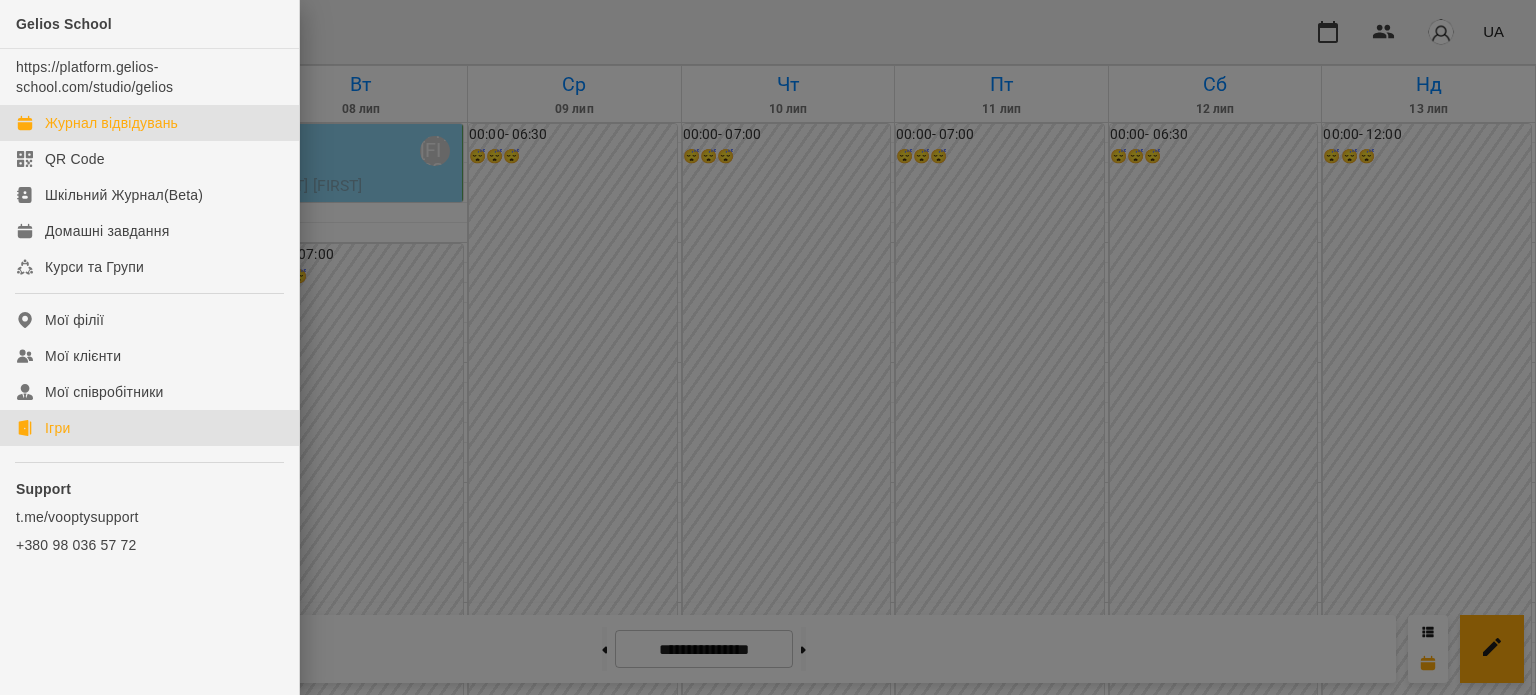 click on "Ігри" at bounding box center [57, 428] 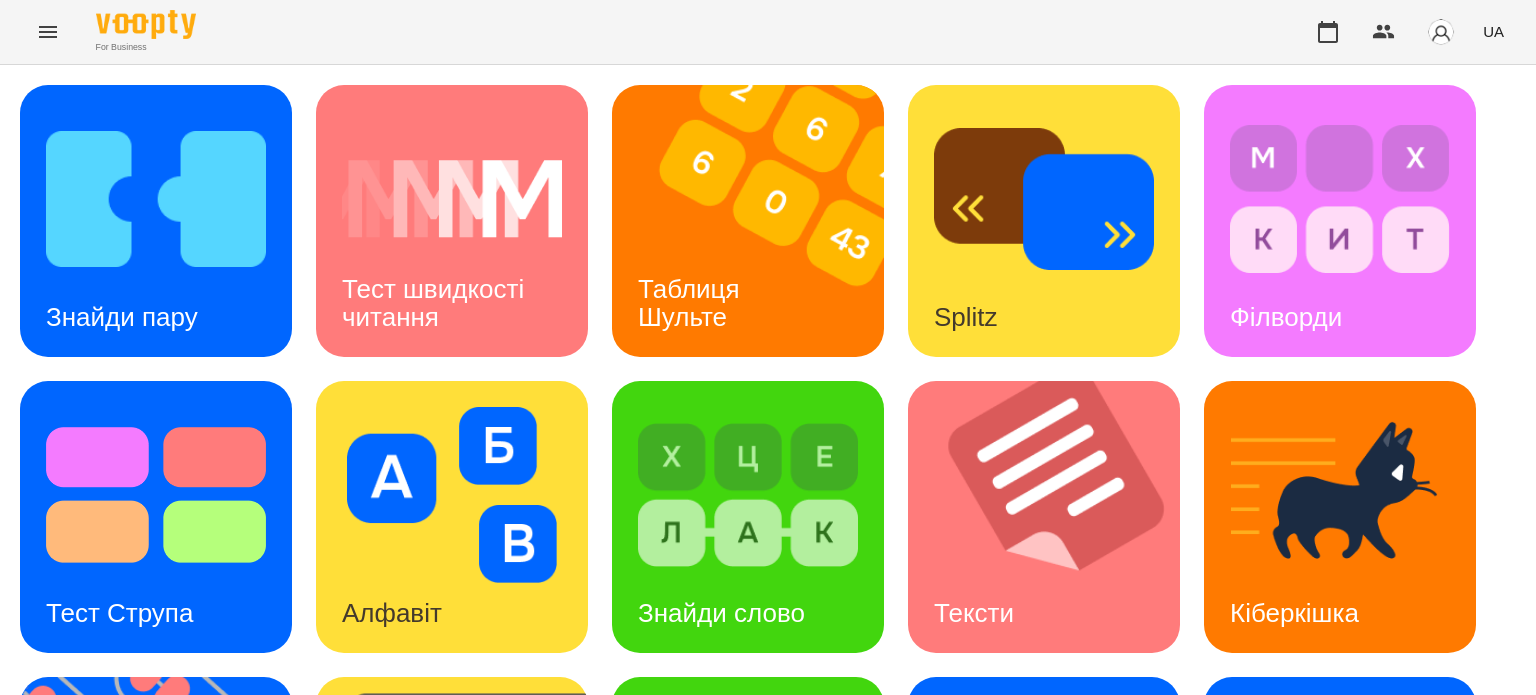scroll, scrollTop: 0, scrollLeft: 0, axis: both 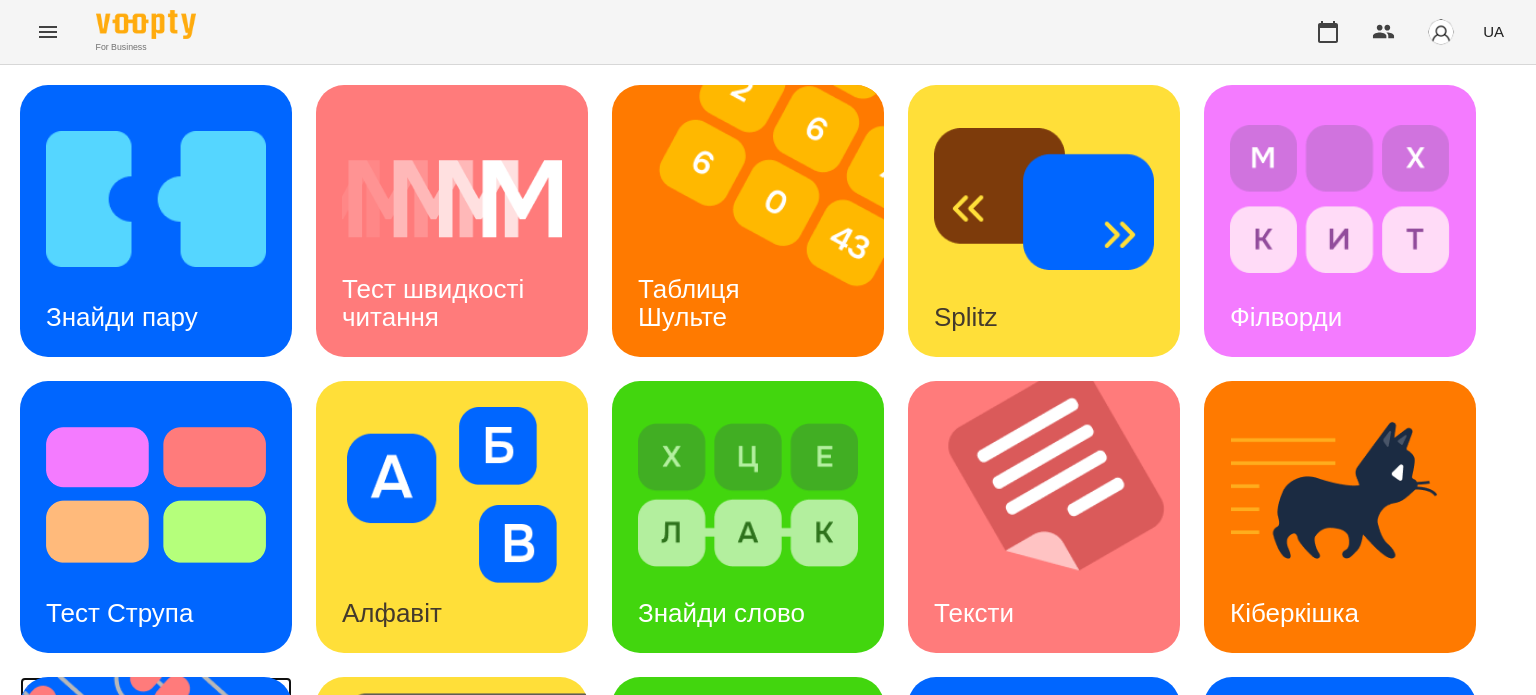click at bounding box center (168, 813) 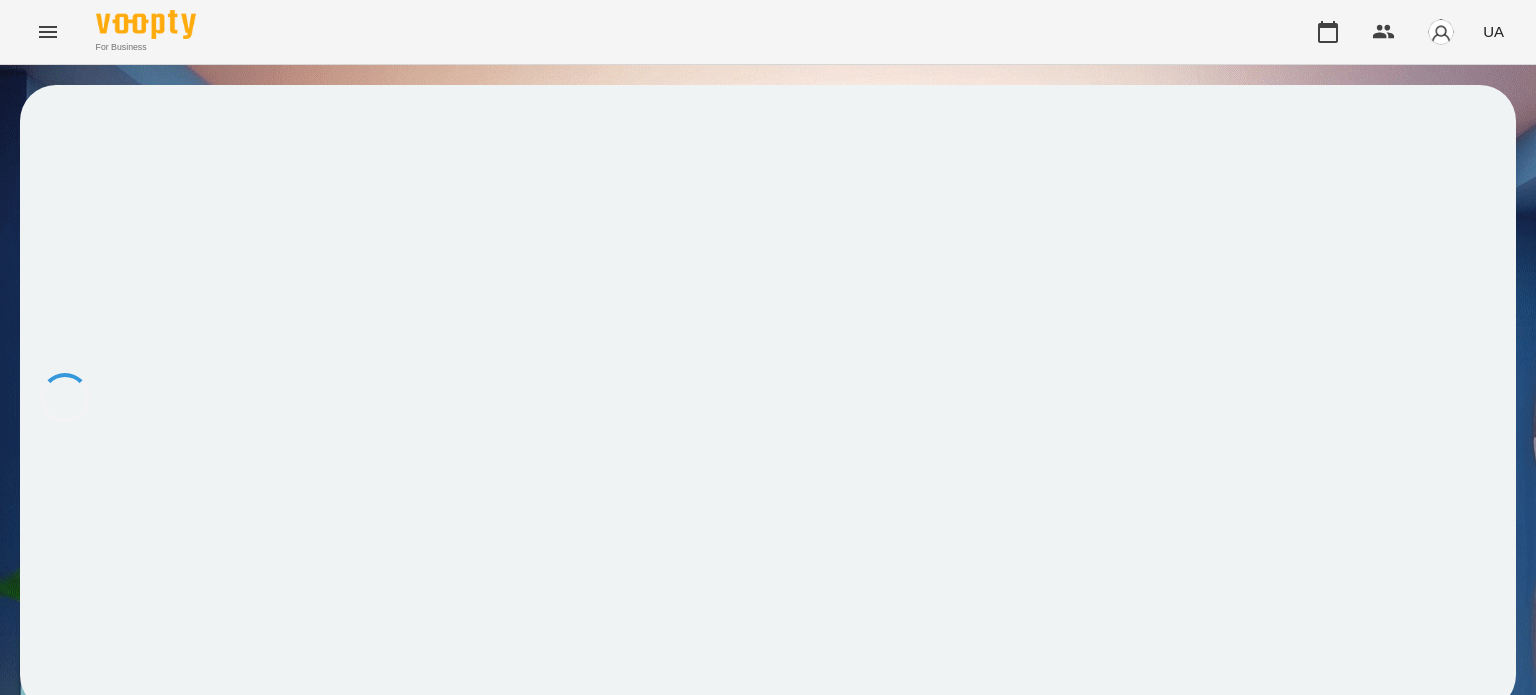 scroll, scrollTop: 0, scrollLeft: 0, axis: both 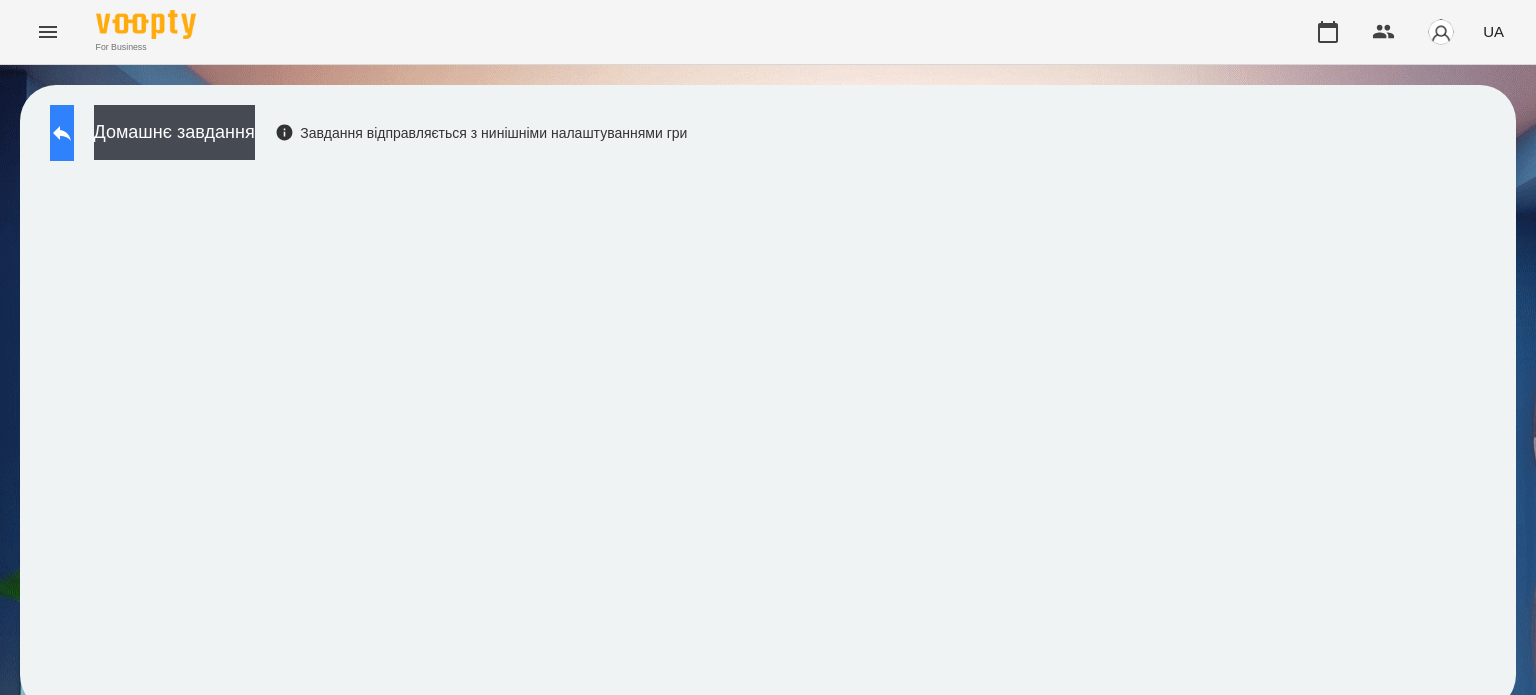 click 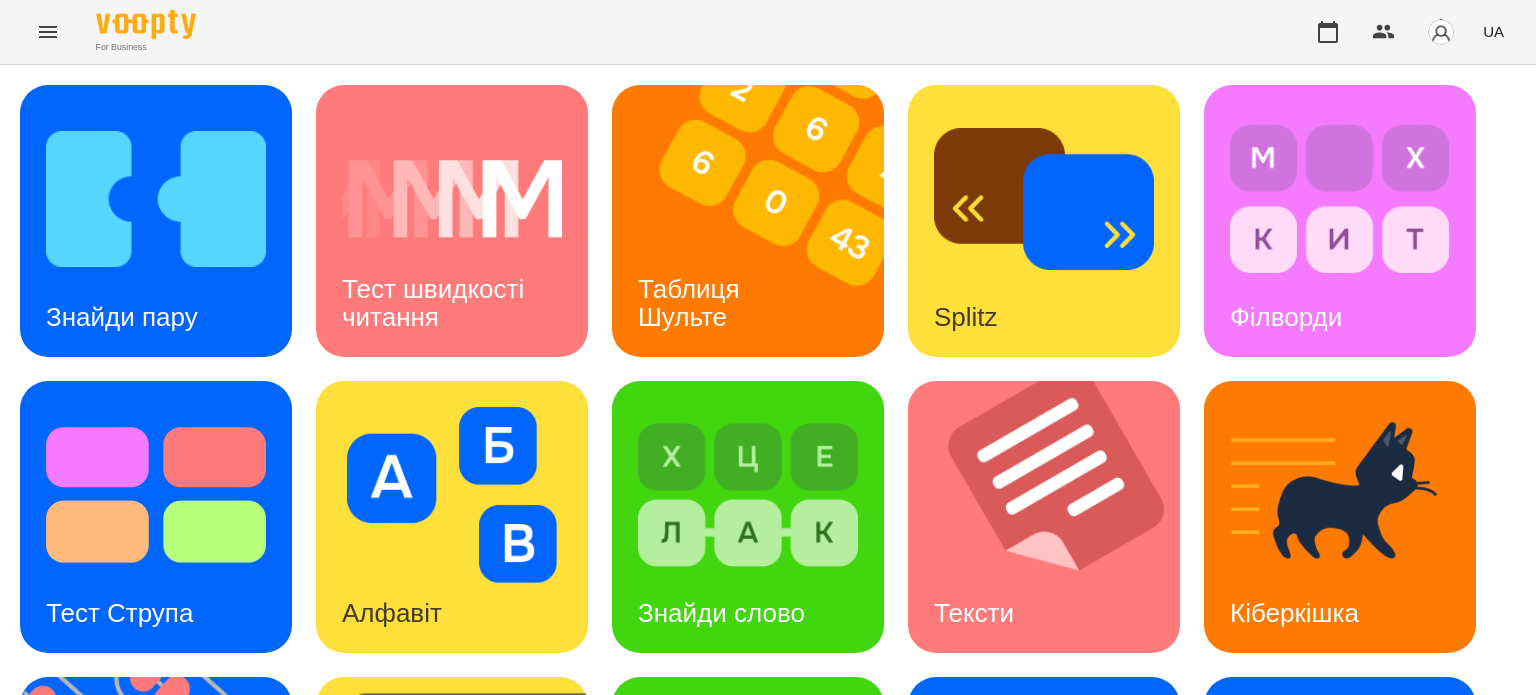 scroll, scrollTop: 569, scrollLeft: 0, axis: vertical 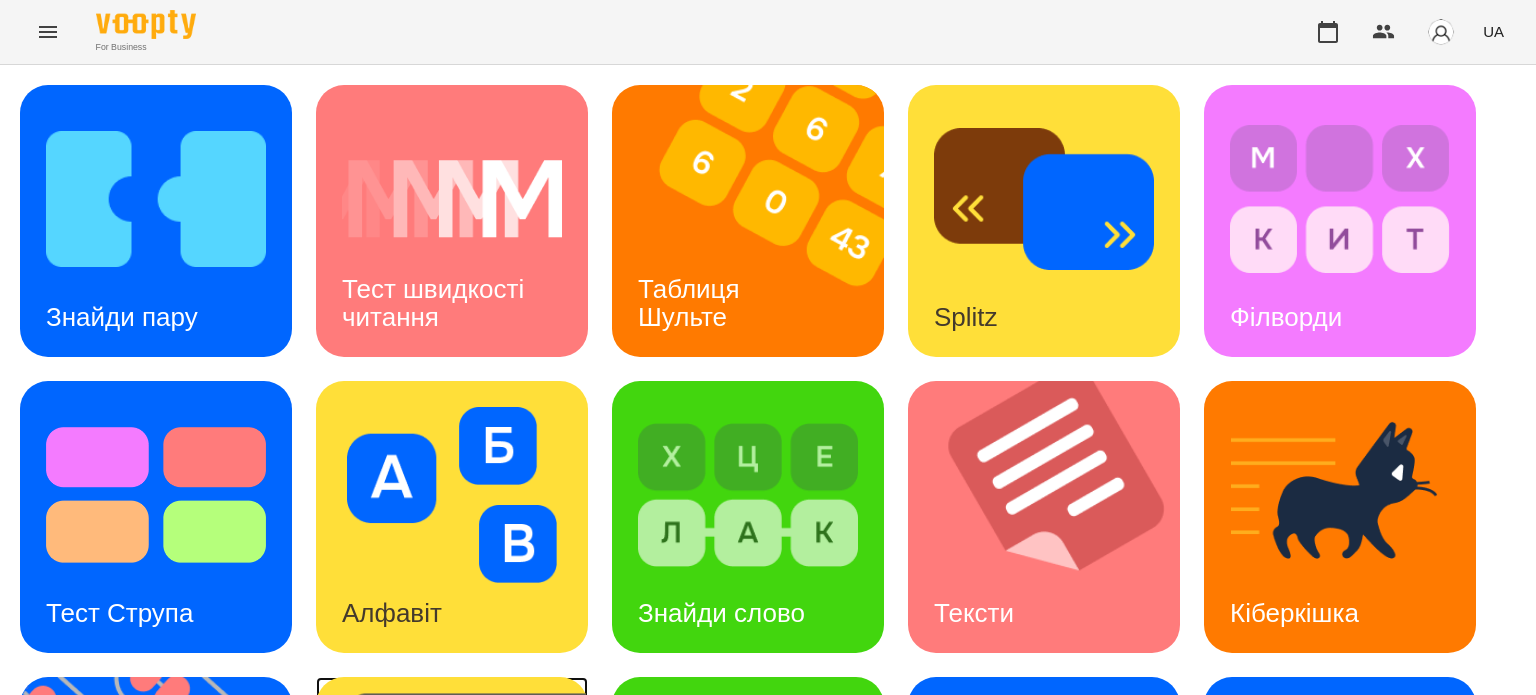 click at bounding box center (464, 813) 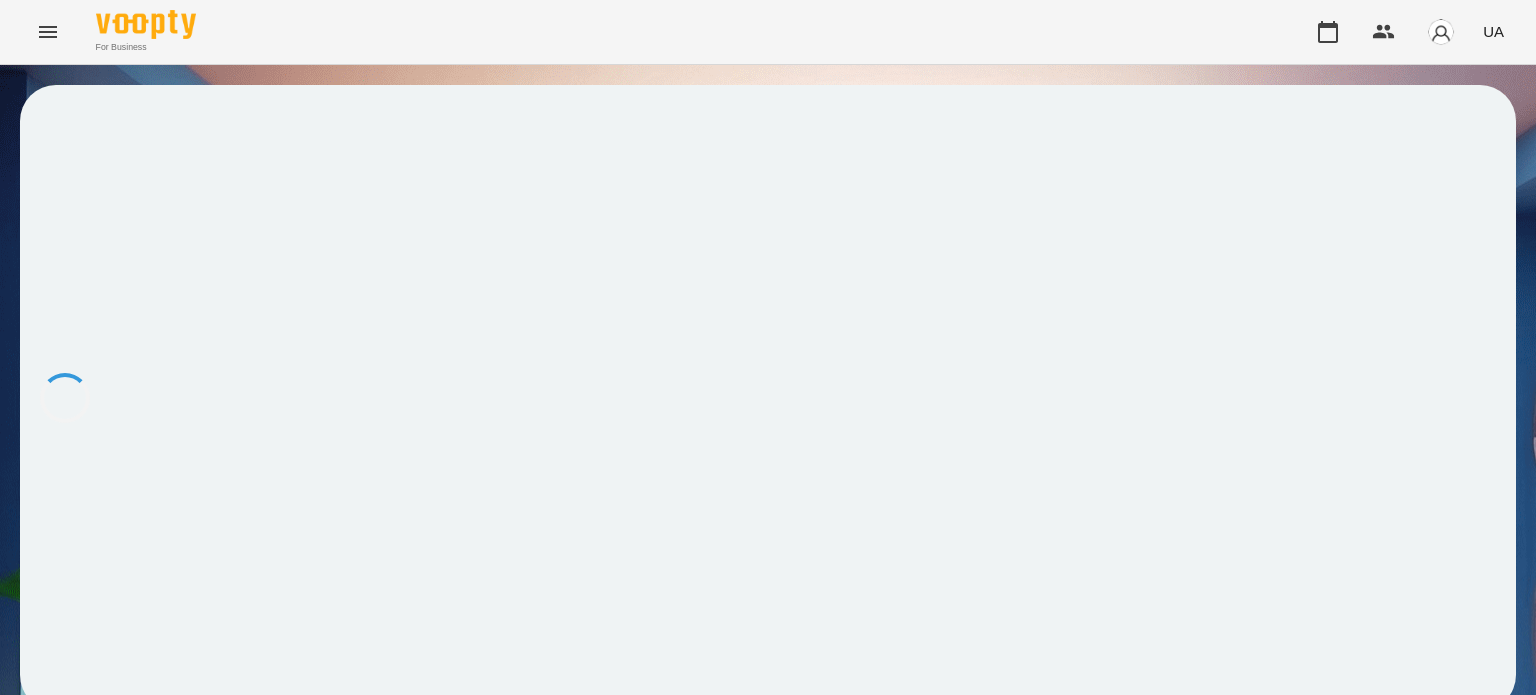 scroll, scrollTop: 0, scrollLeft: 0, axis: both 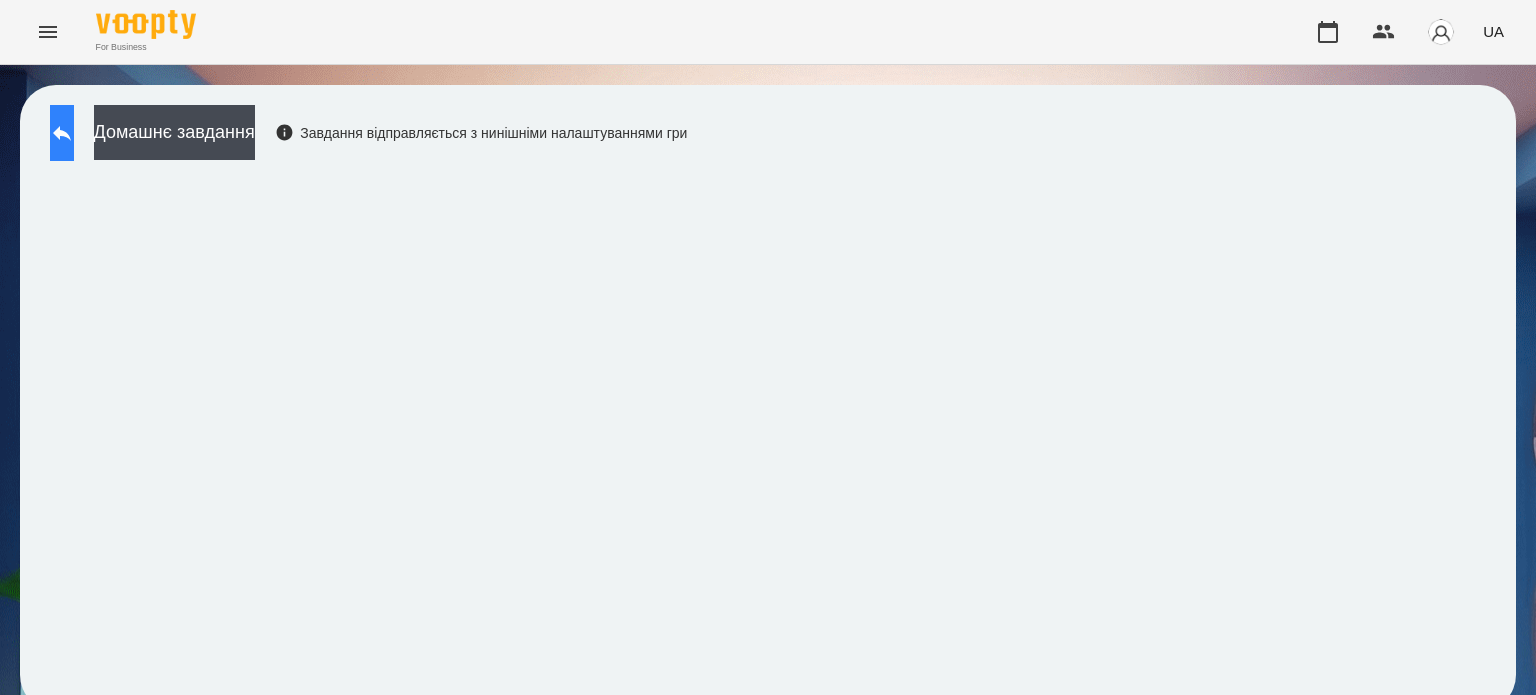 click 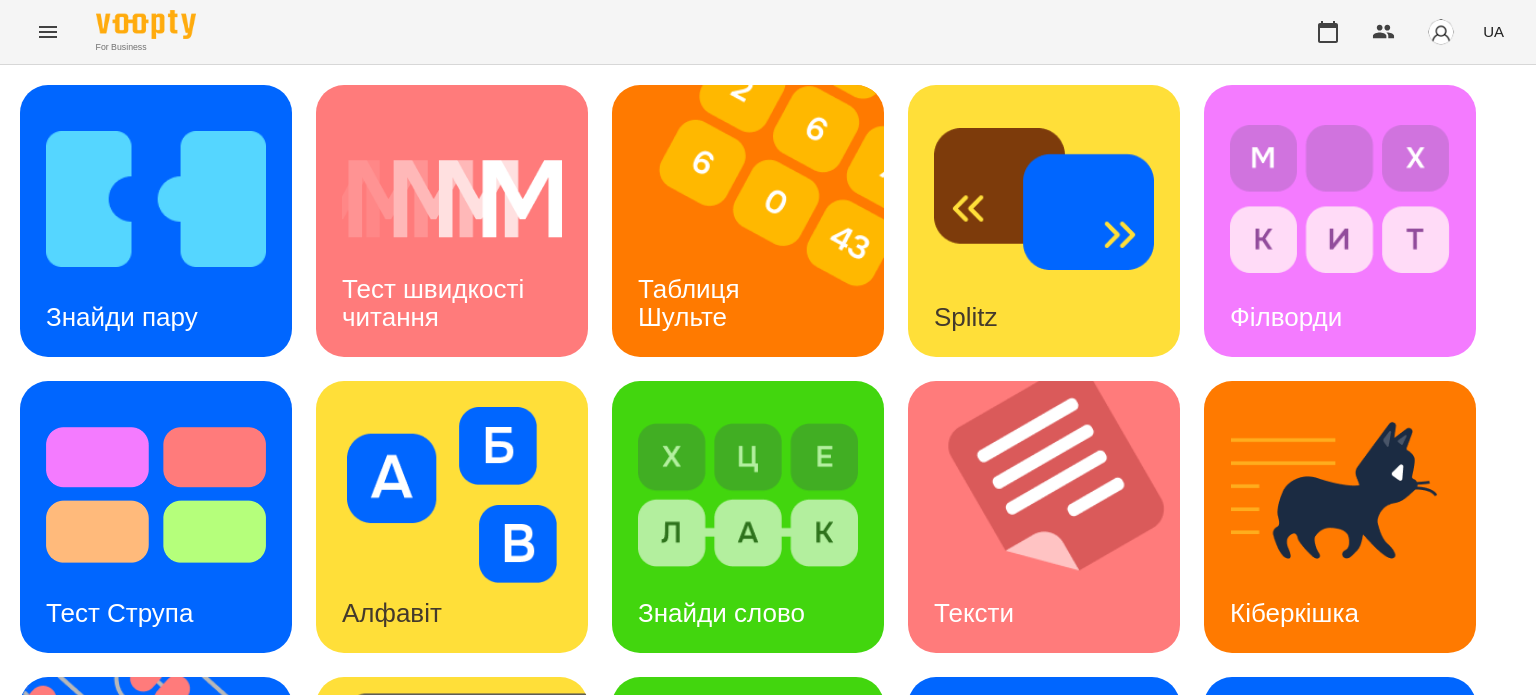 scroll, scrollTop: 0, scrollLeft: 0, axis: both 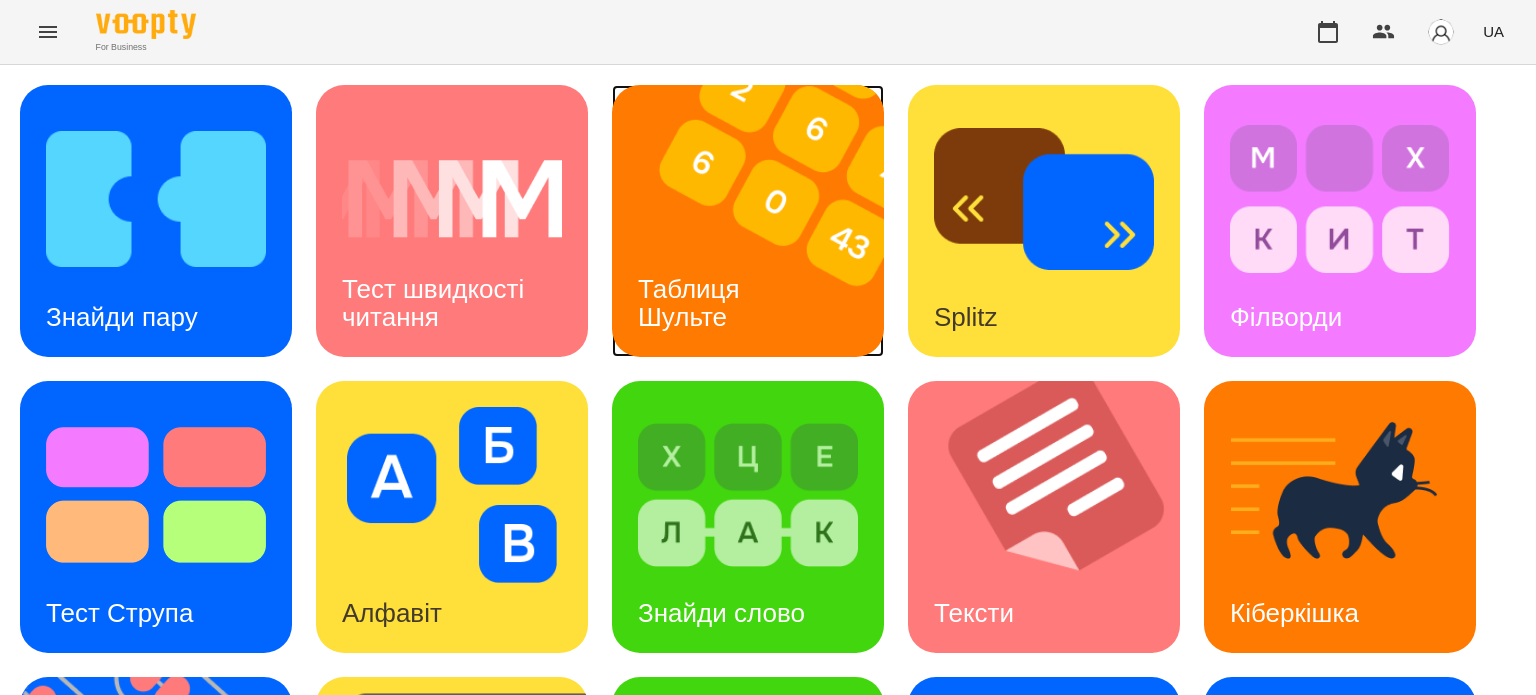click on "Таблиця
Шульте" at bounding box center (692, 302) 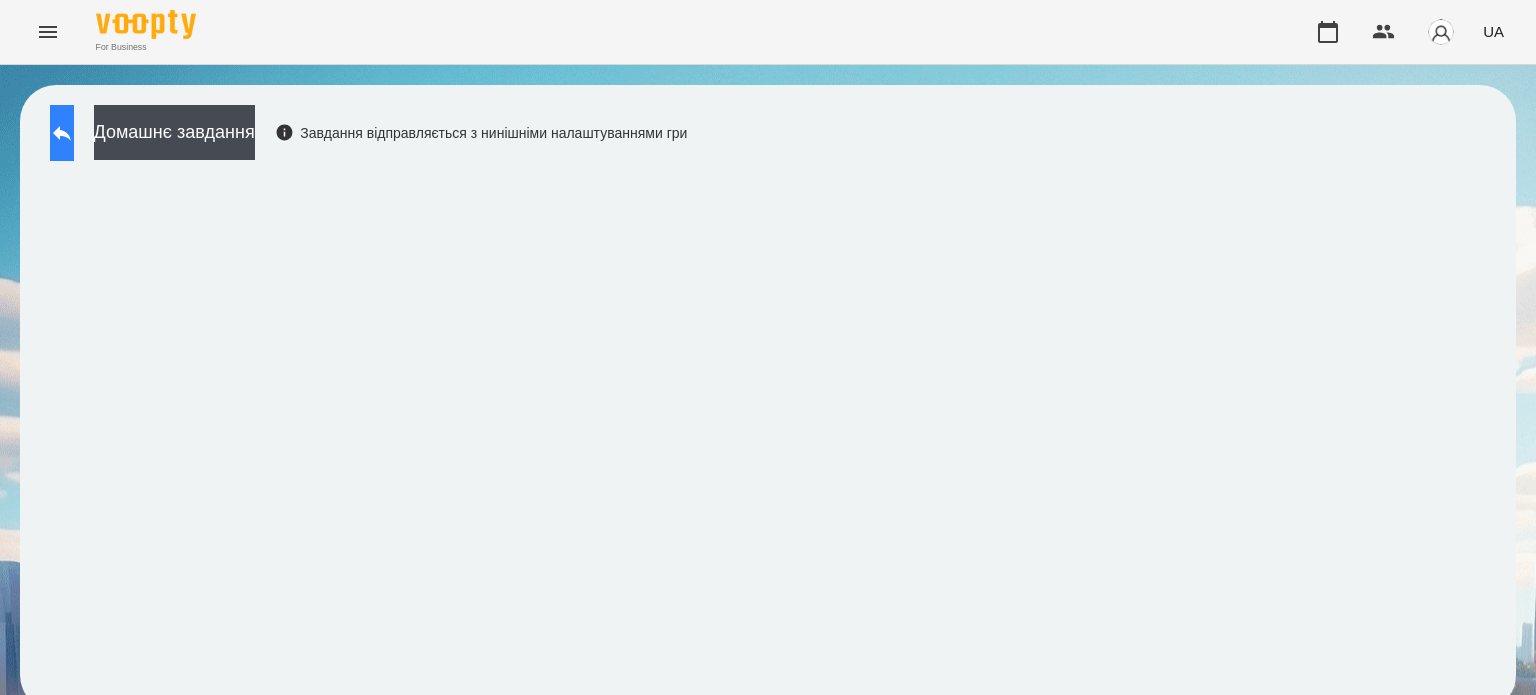 click 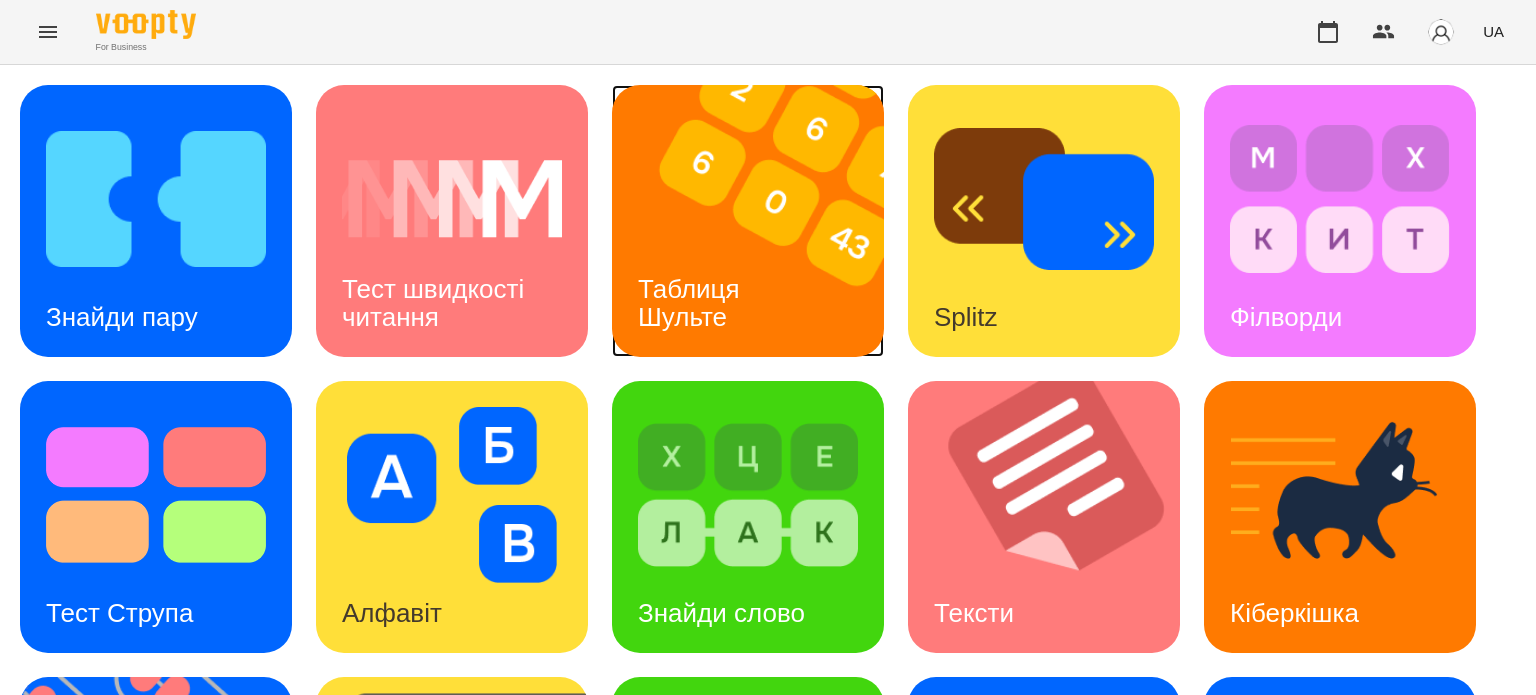 click on "Таблиця
Шульте" at bounding box center (692, 302) 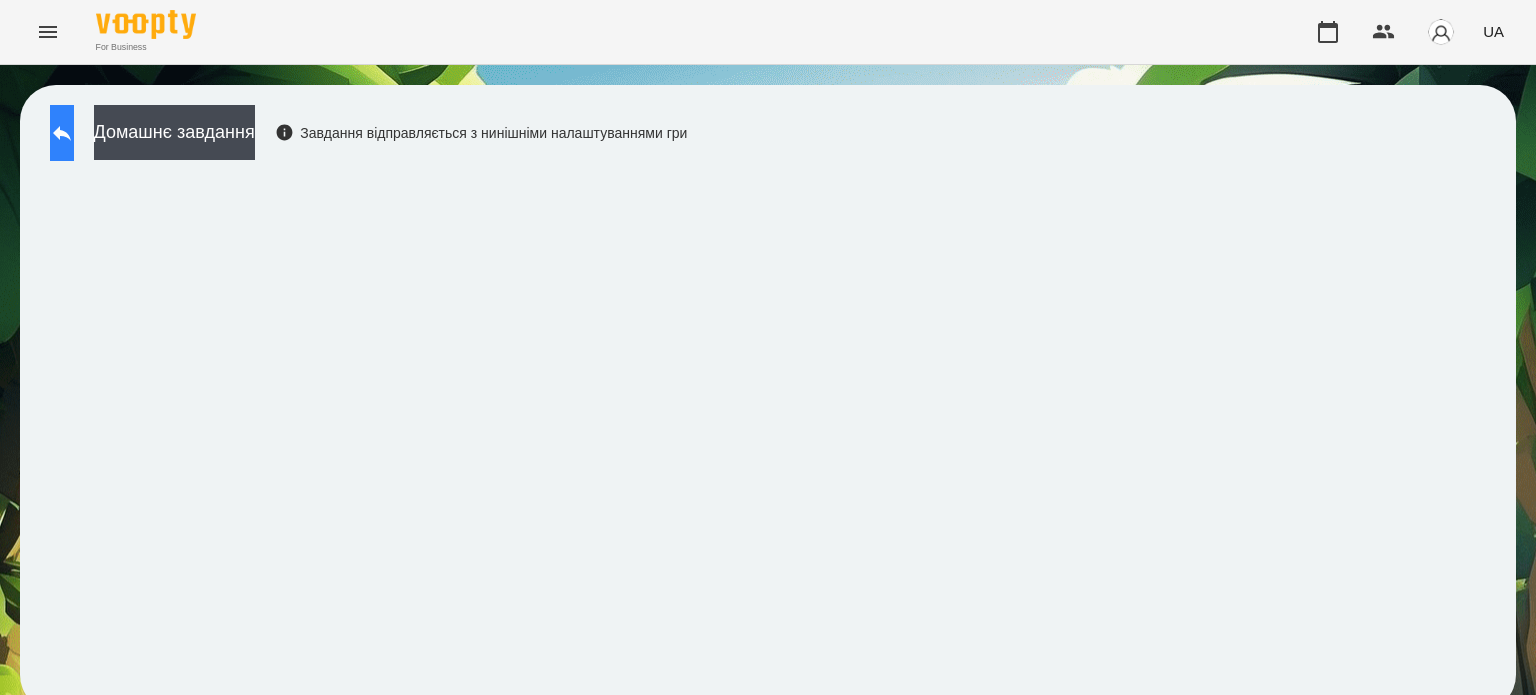 click 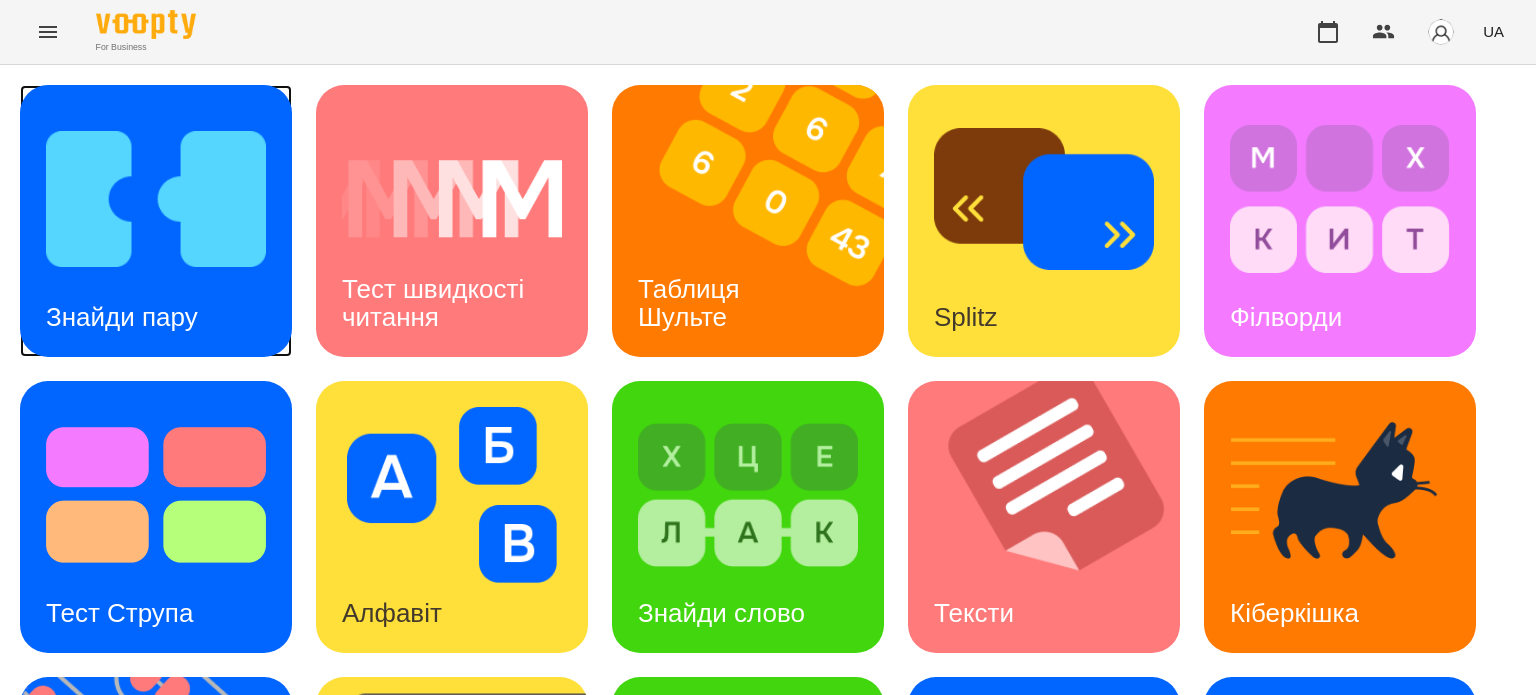 click on "Знайди пару" at bounding box center [122, 317] 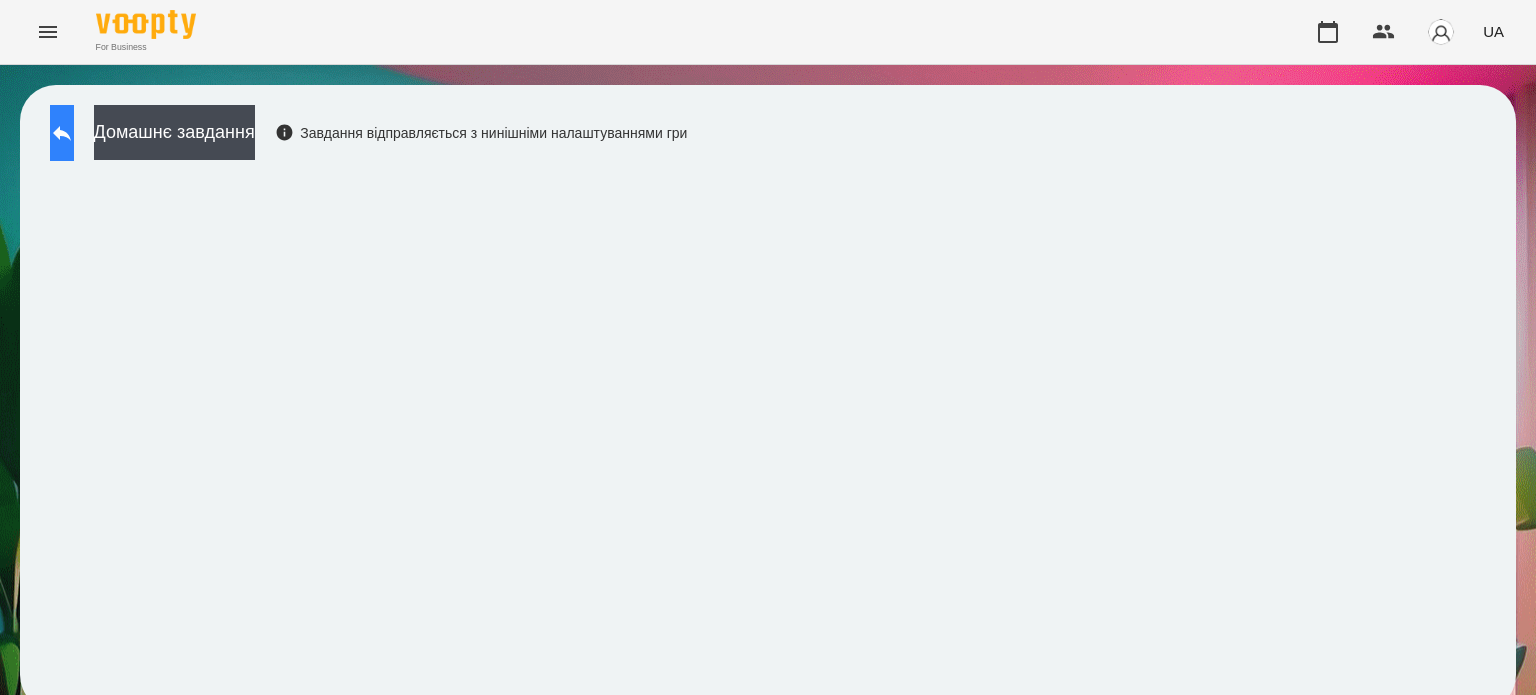 click 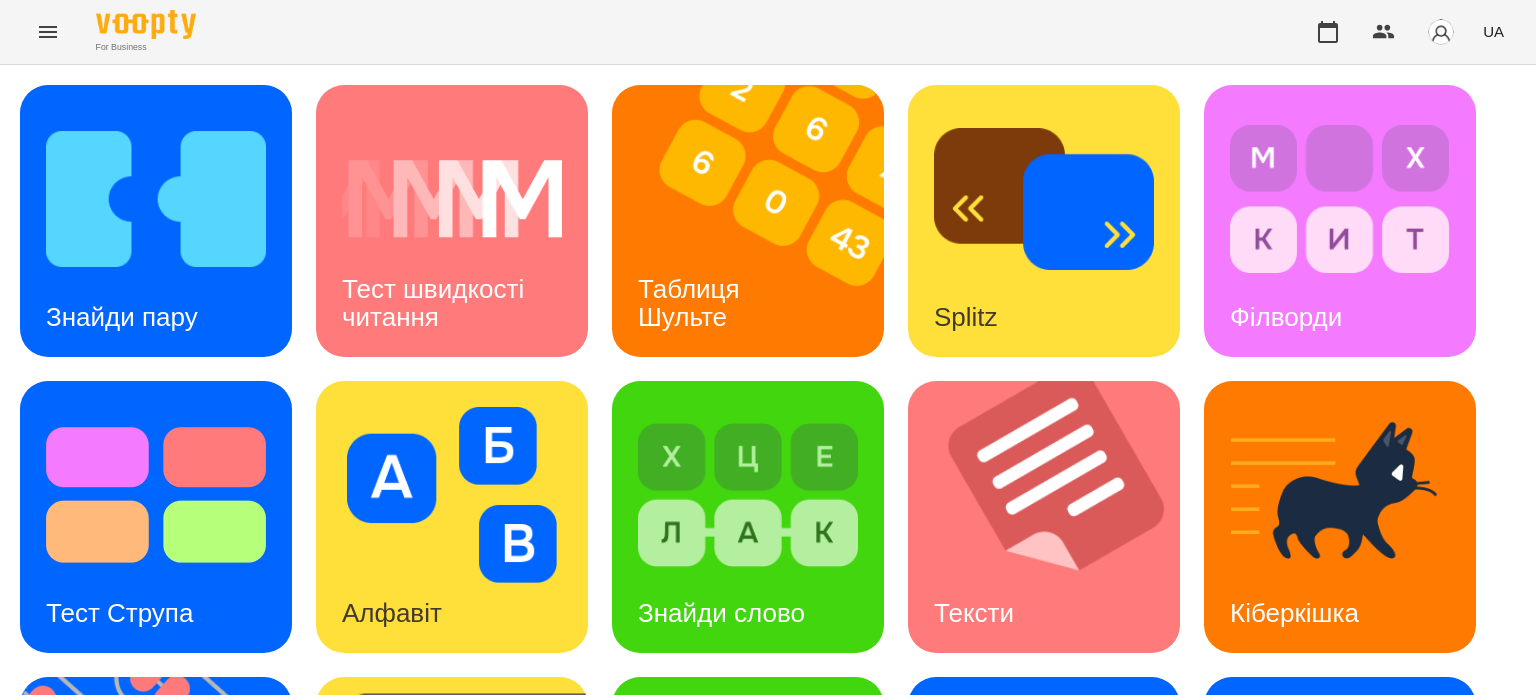 scroll, scrollTop: 569, scrollLeft: 0, axis: vertical 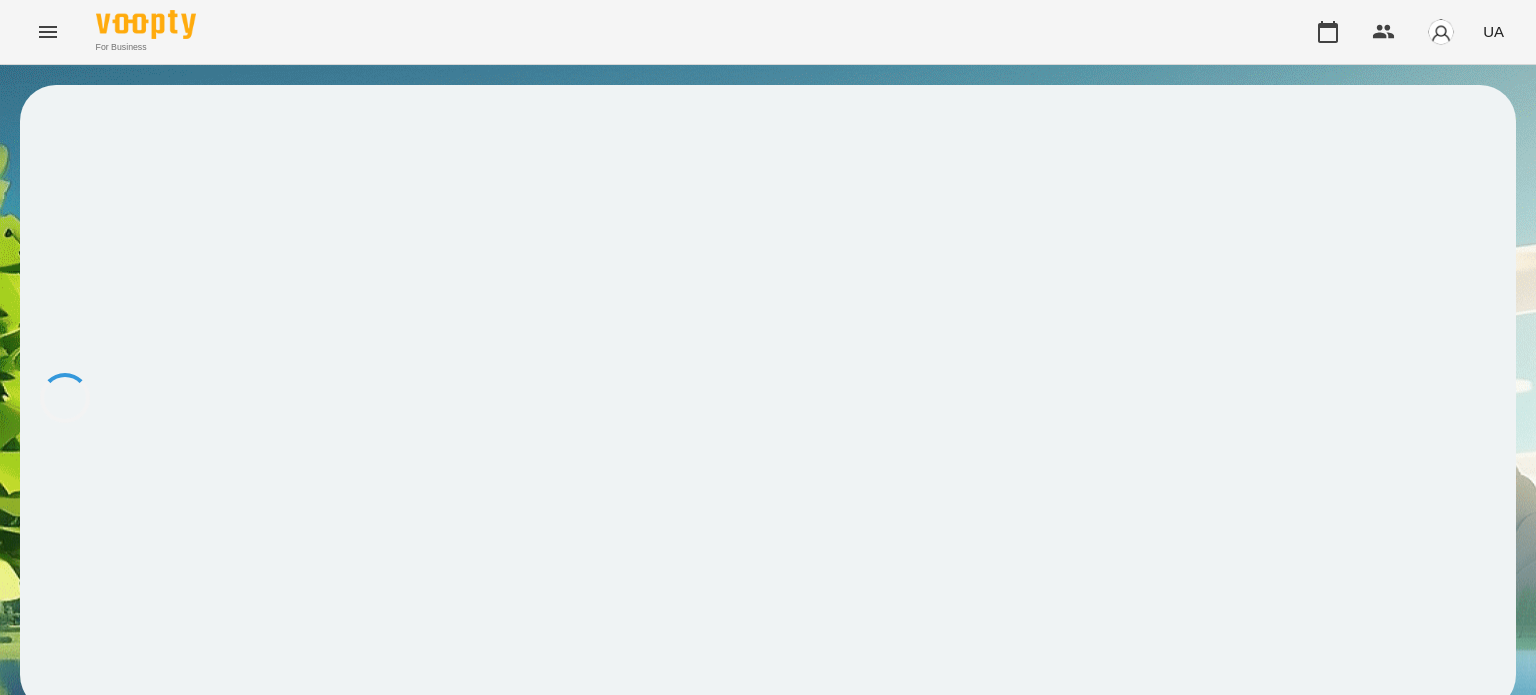 click at bounding box center [768, 398] 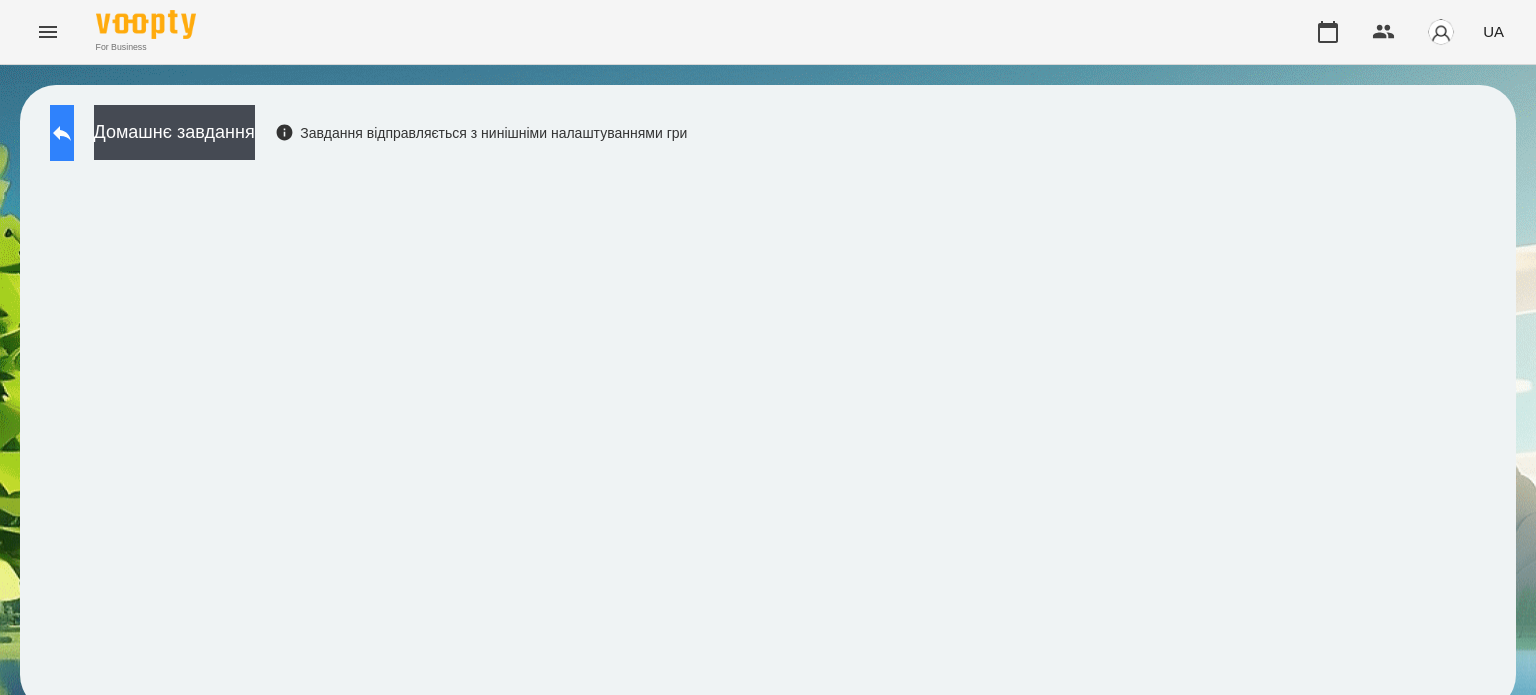 click at bounding box center [62, 133] 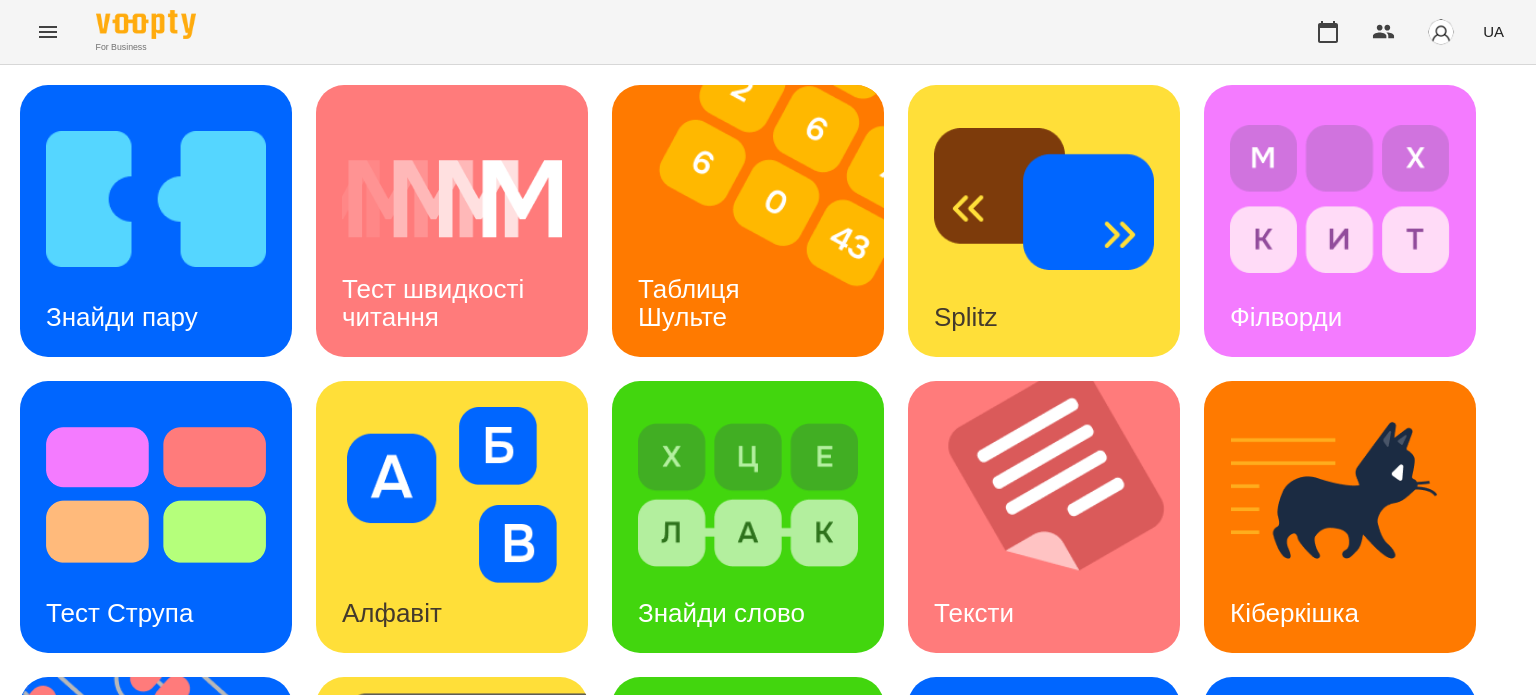 scroll, scrollTop: 422, scrollLeft: 0, axis: vertical 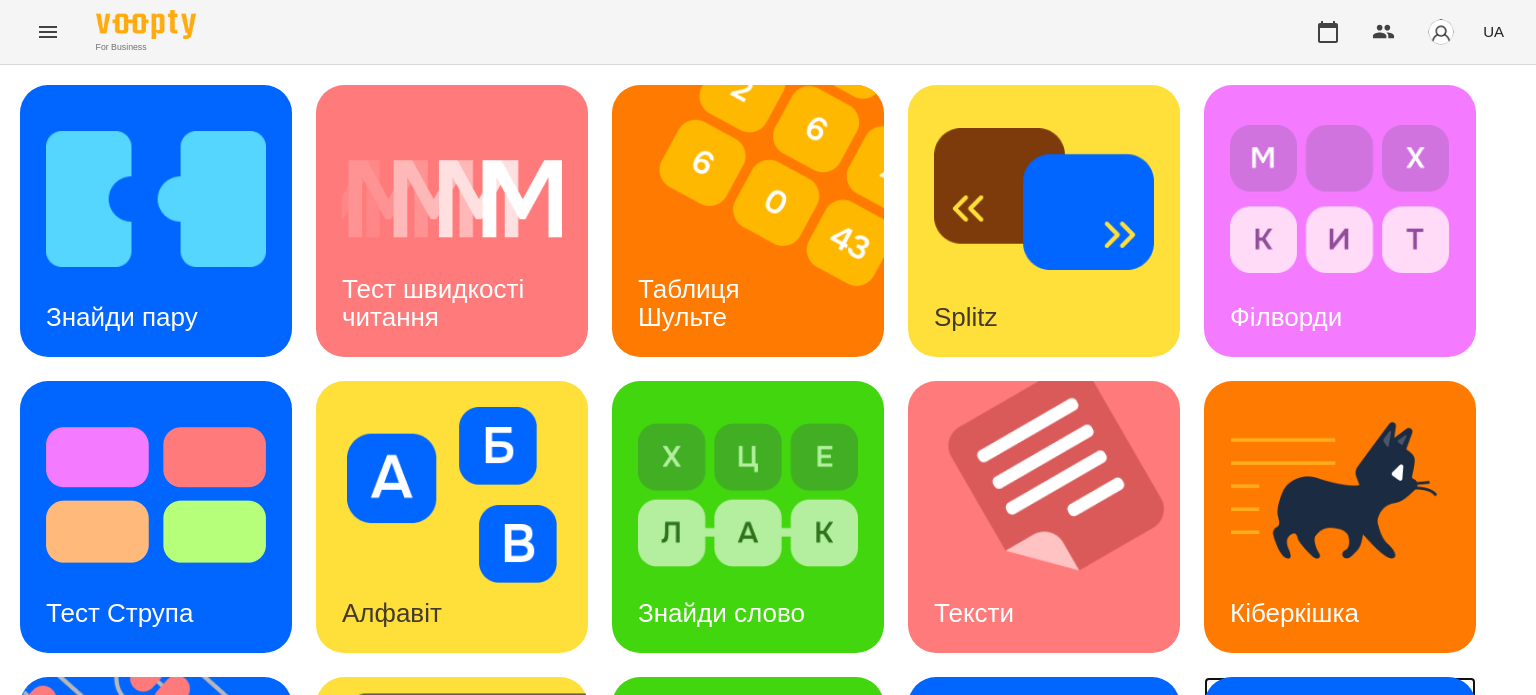 click on "Ментальний
рахунок" at bounding box center [1308, 895] 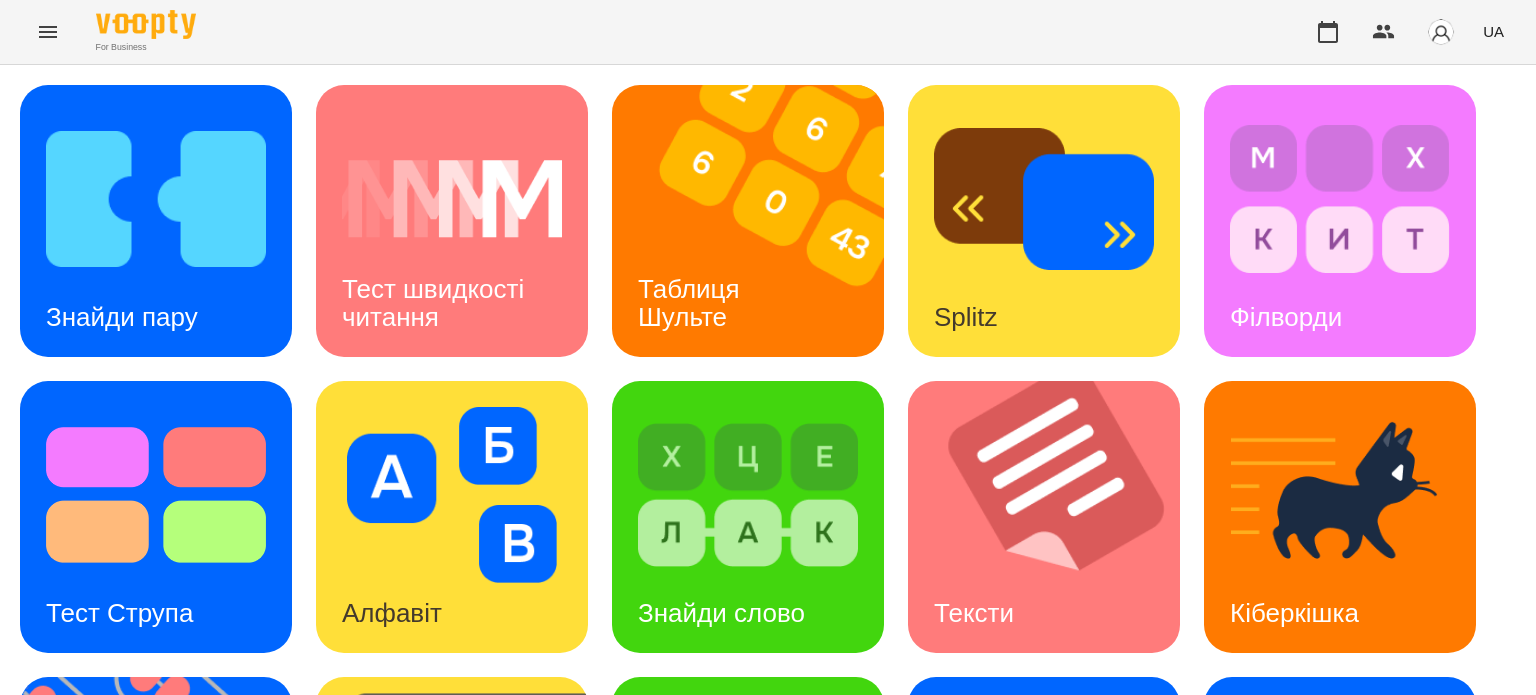 scroll, scrollTop: 0, scrollLeft: 0, axis: both 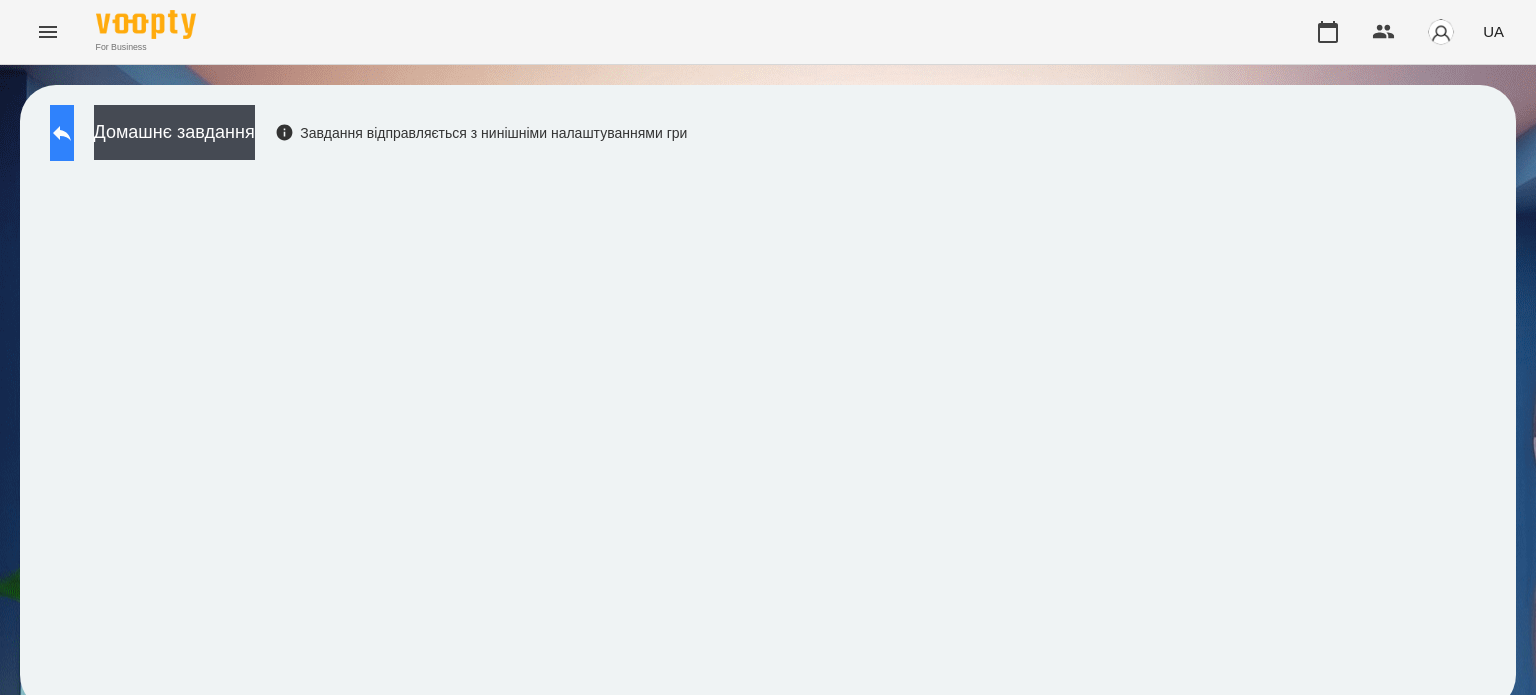 click at bounding box center [62, 133] 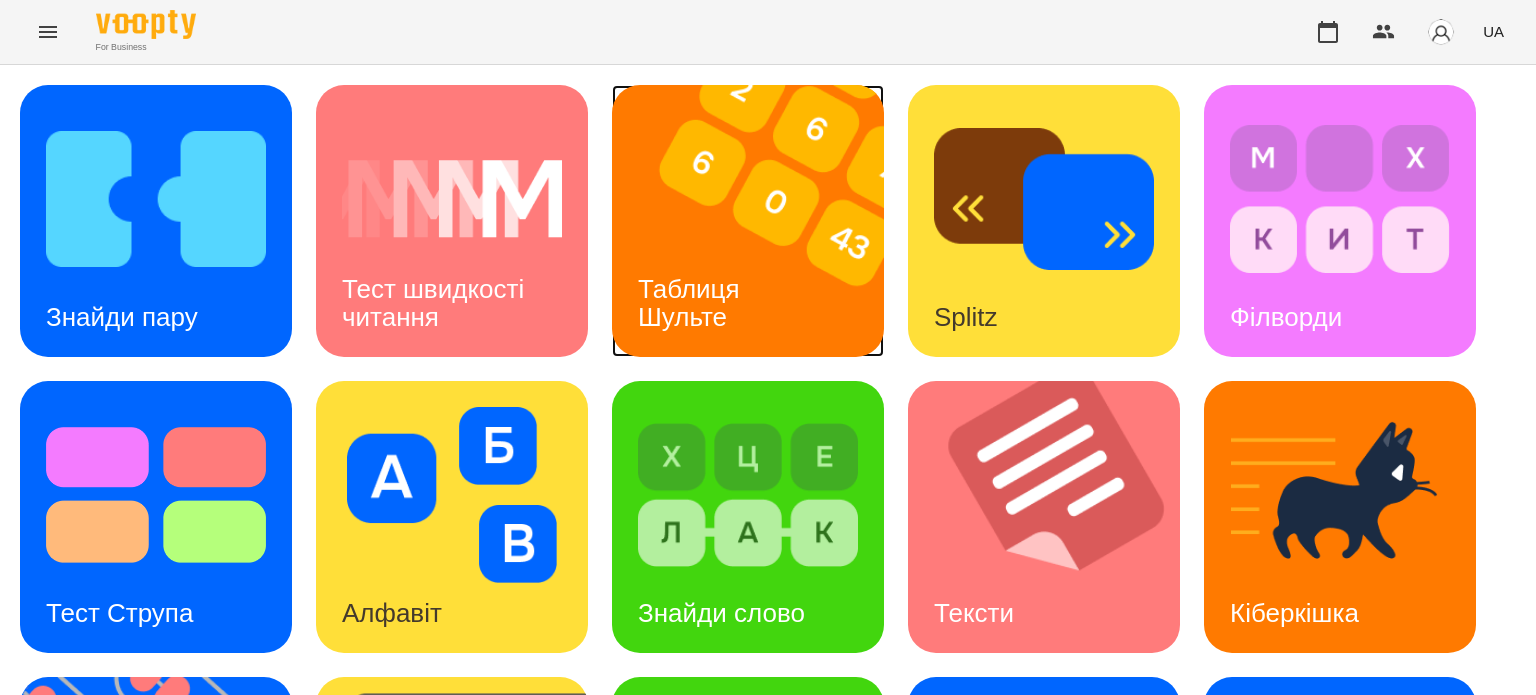 click on "Таблиця
Шульте" at bounding box center (692, 302) 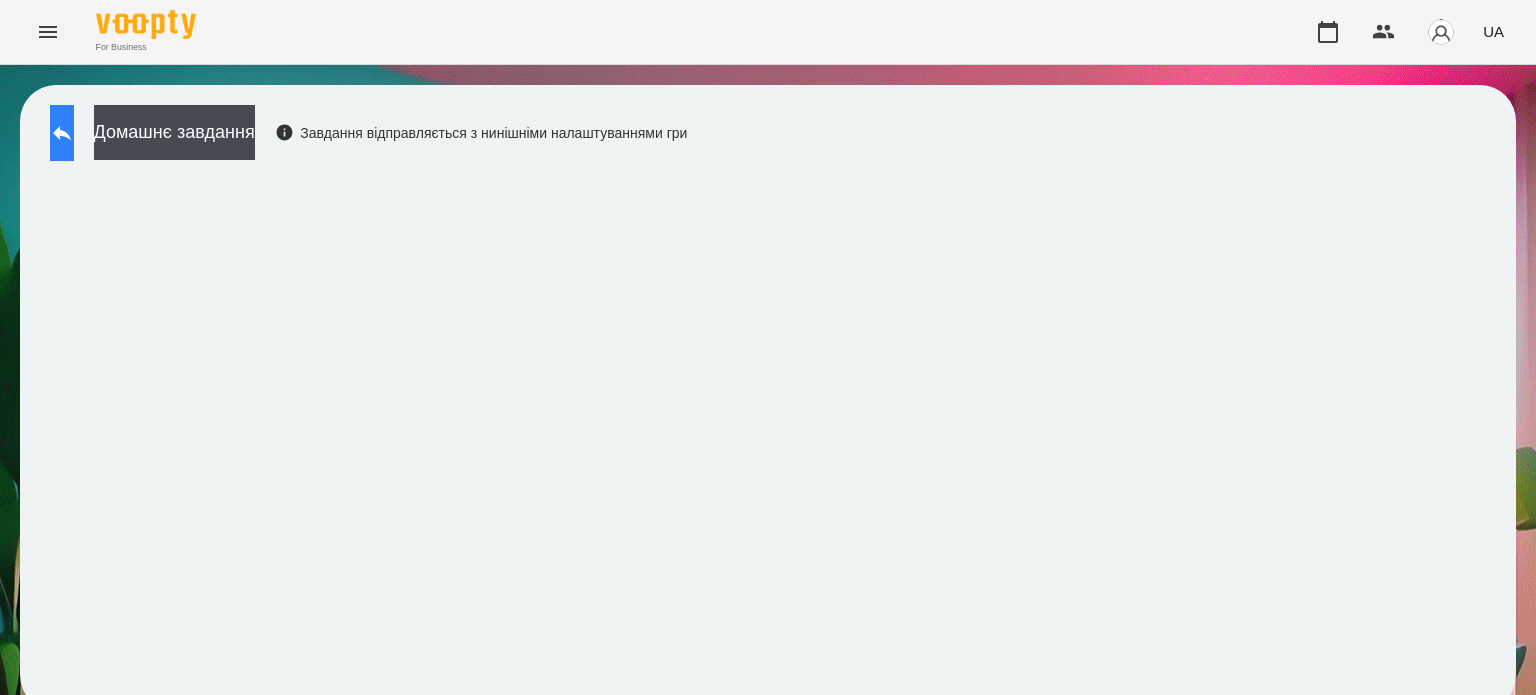 click 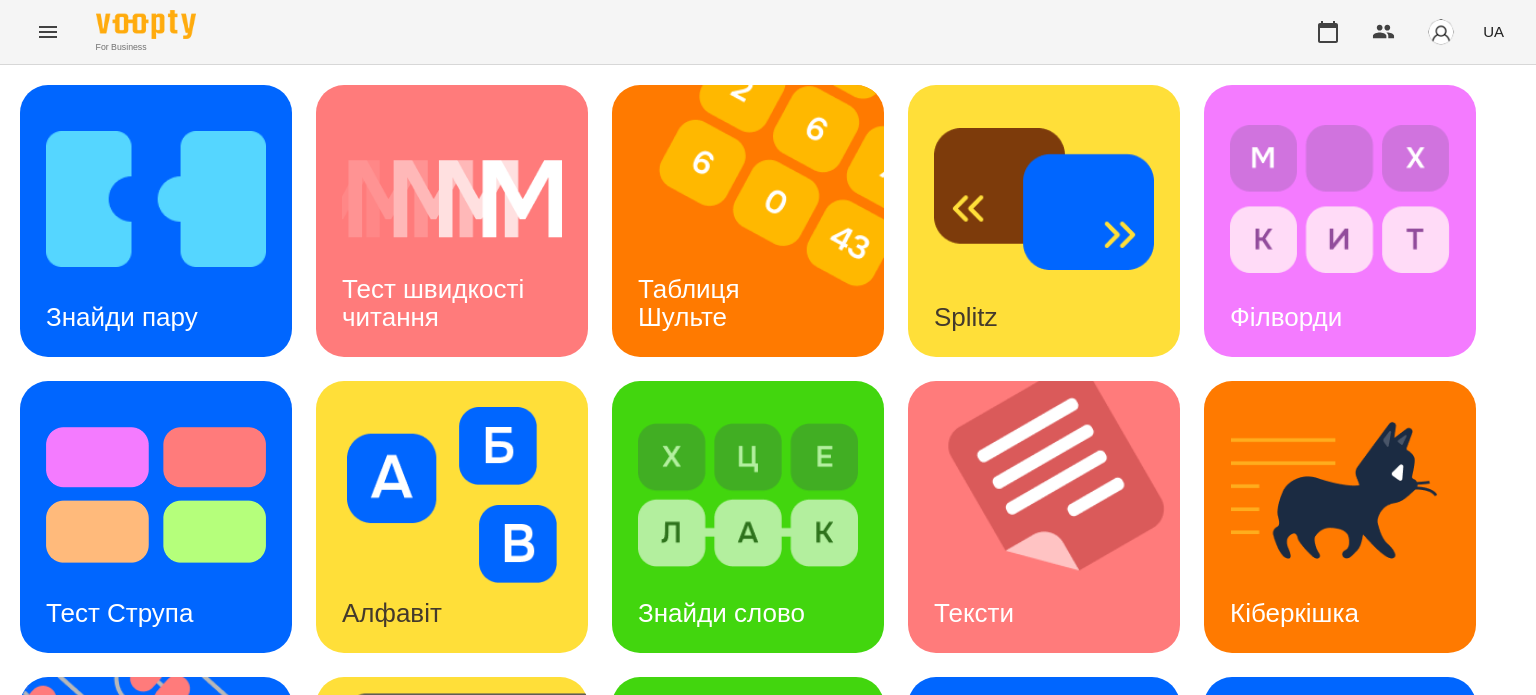 scroll, scrollTop: 300, scrollLeft: 0, axis: vertical 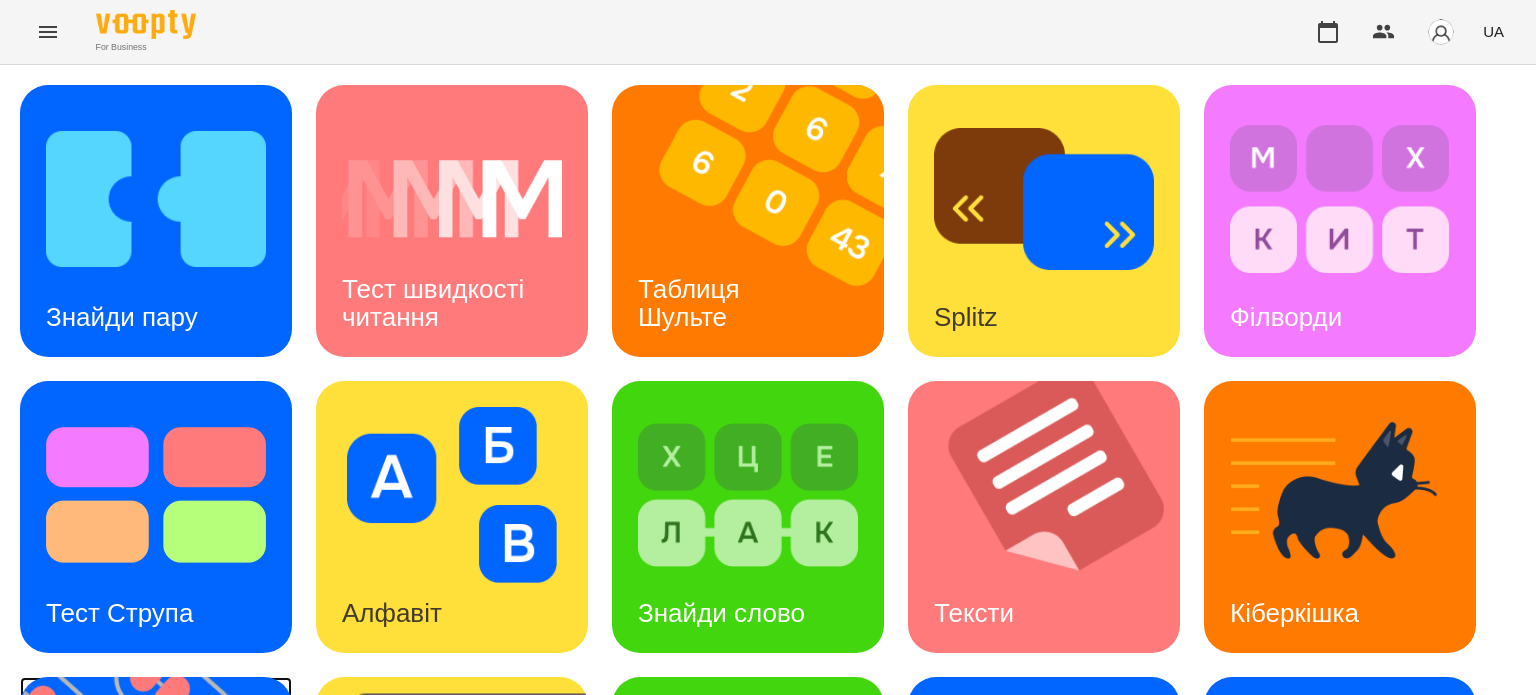 click at bounding box center (168, 813) 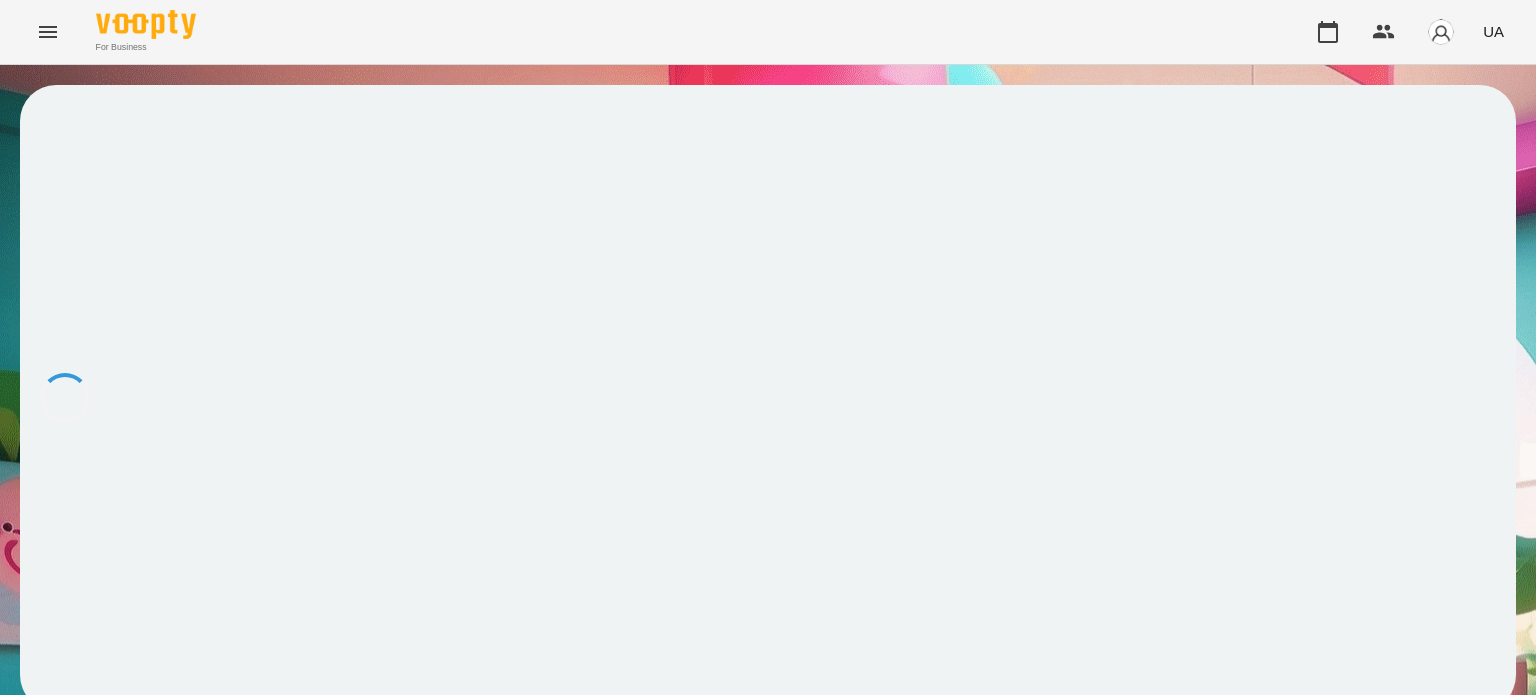 scroll, scrollTop: 0, scrollLeft: 0, axis: both 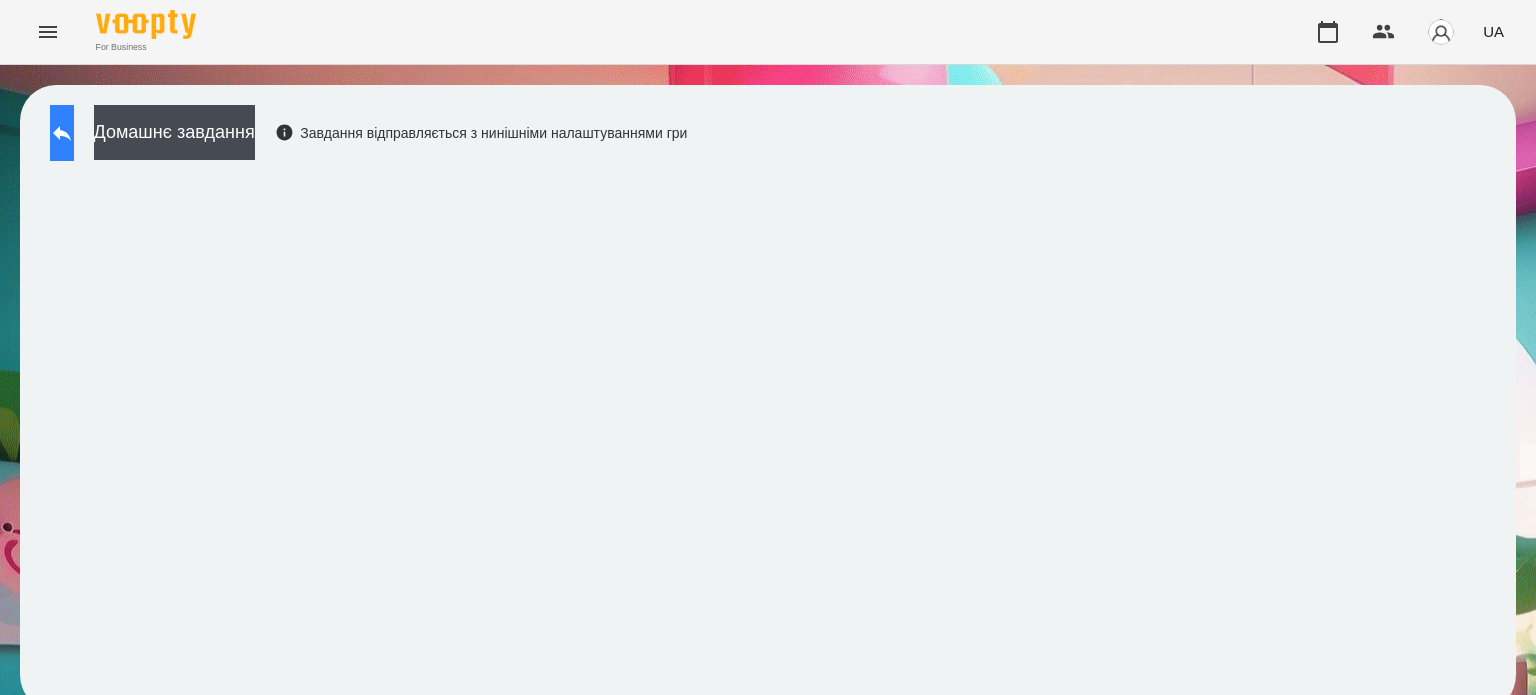 click 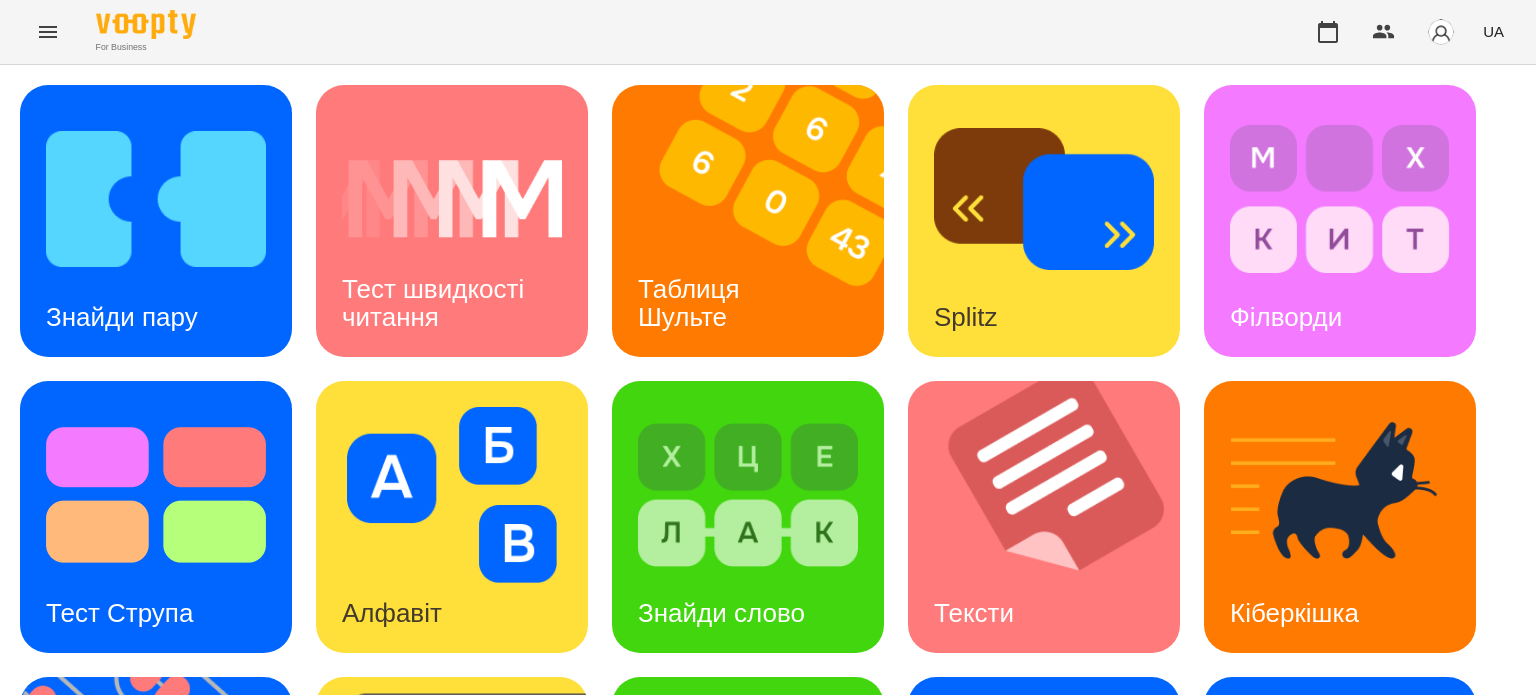 scroll, scrollTop: 0, scrollLeft: 0, axis: both 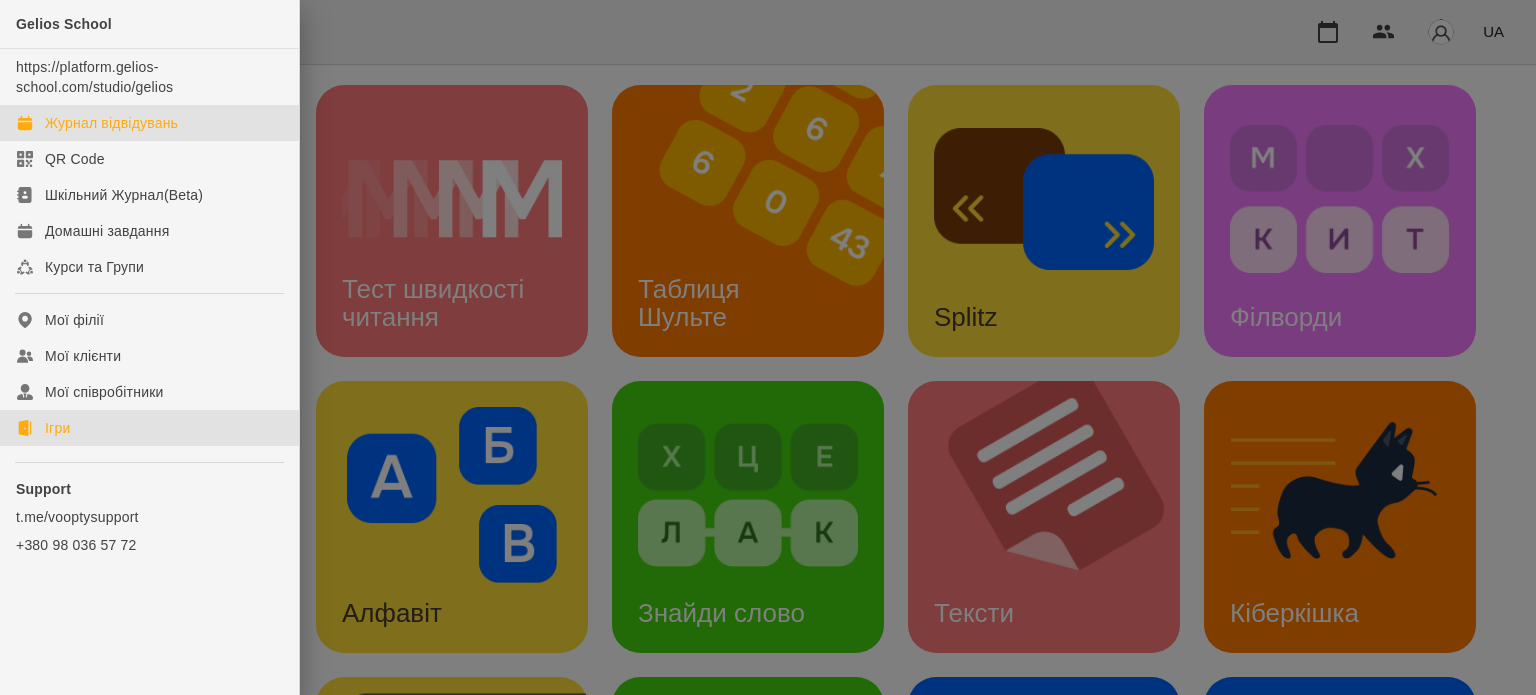 click on "Журнал відвідувань" at bounding box center (111, 123) 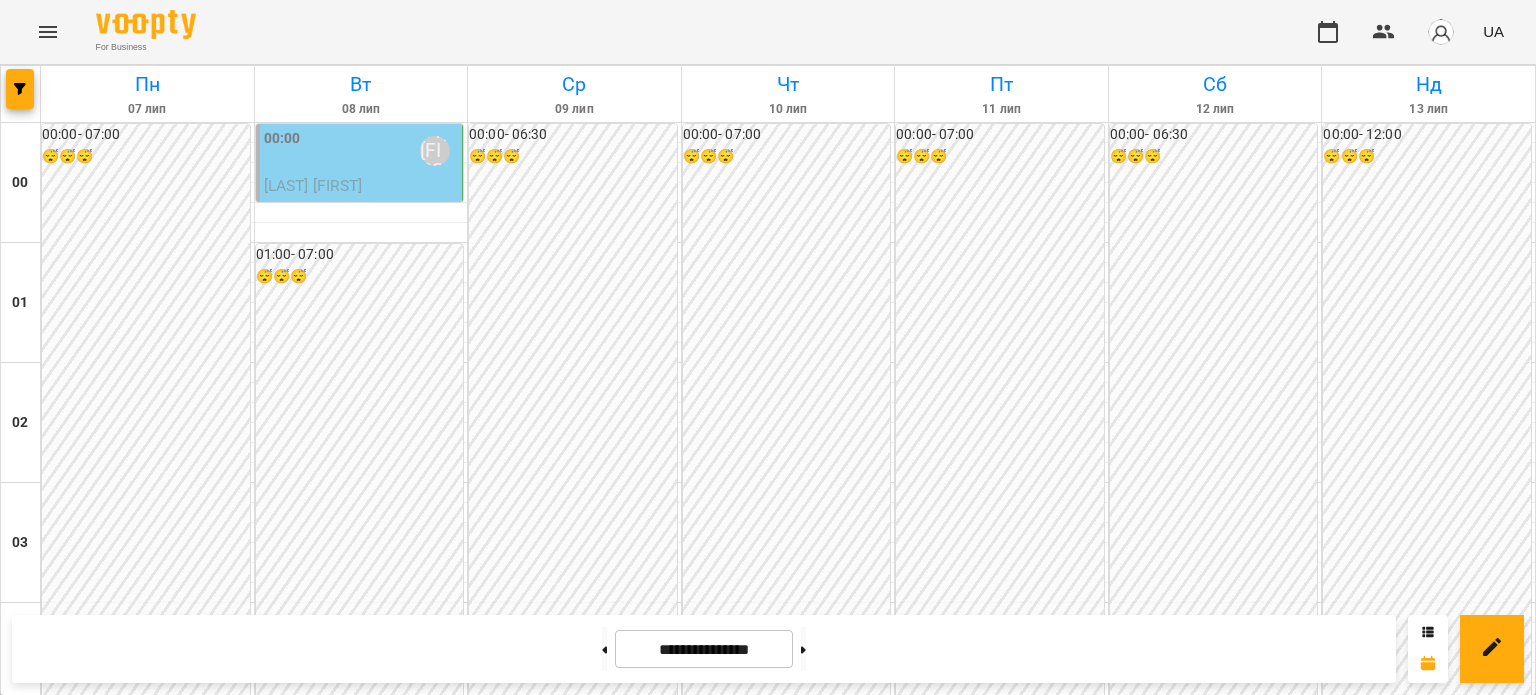 scroll, scrollTop: 1900, scrollLeft: 0, axis: vertical 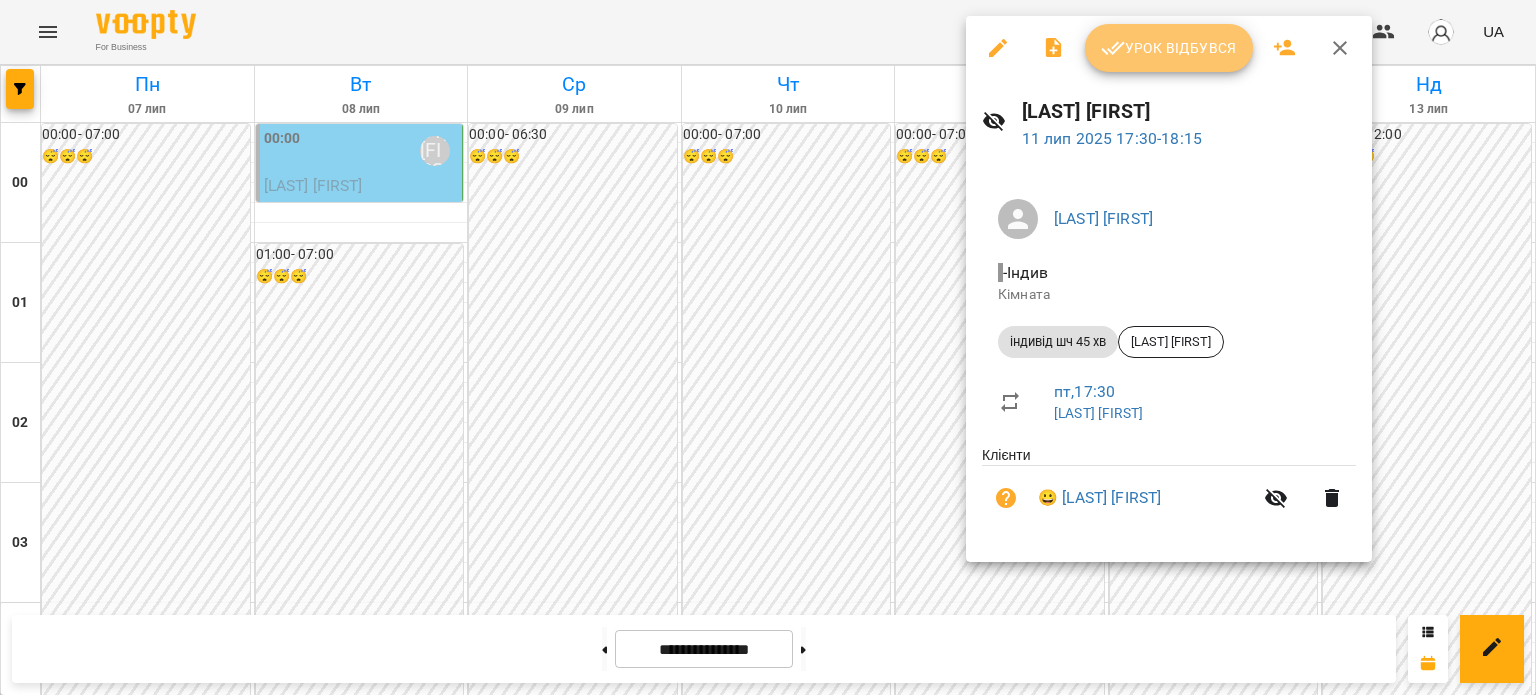 click on "Урок відбувся" at bounding box center (1169, 48) 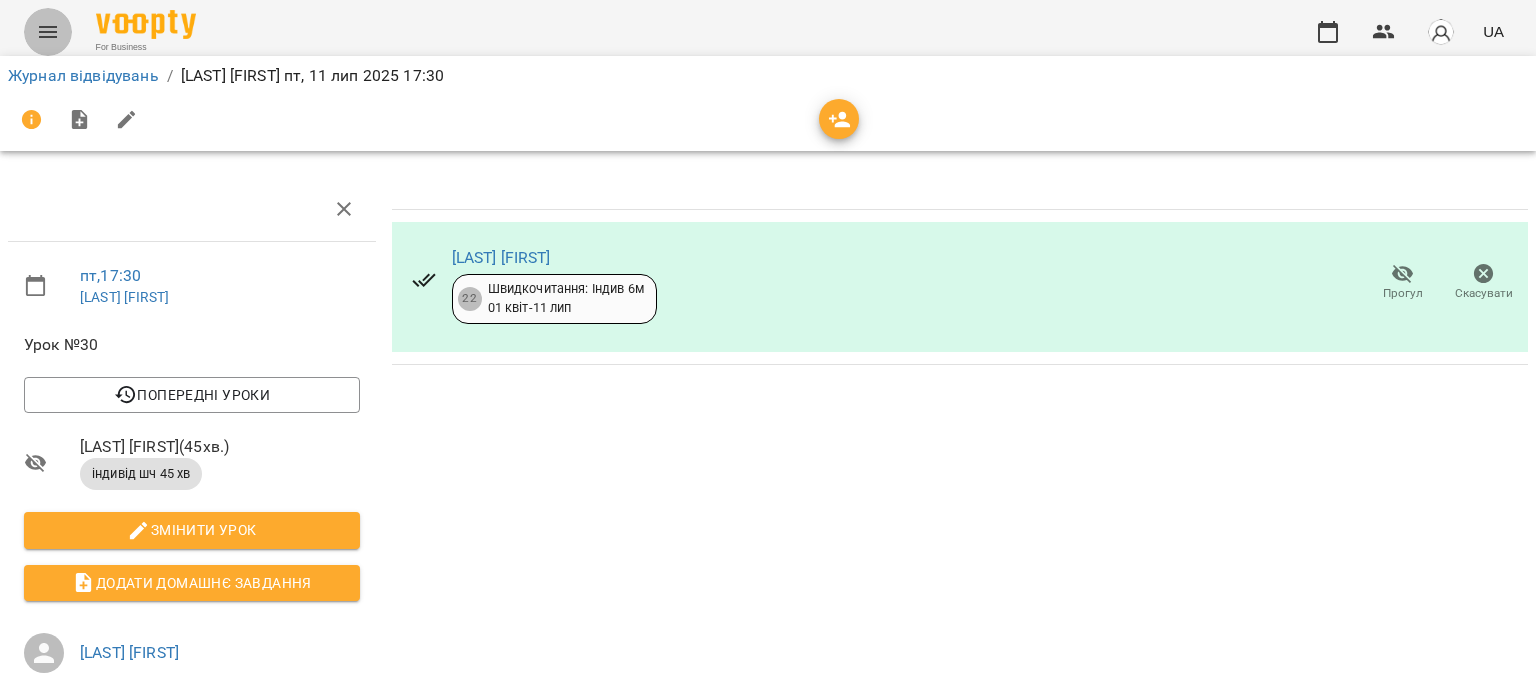 click 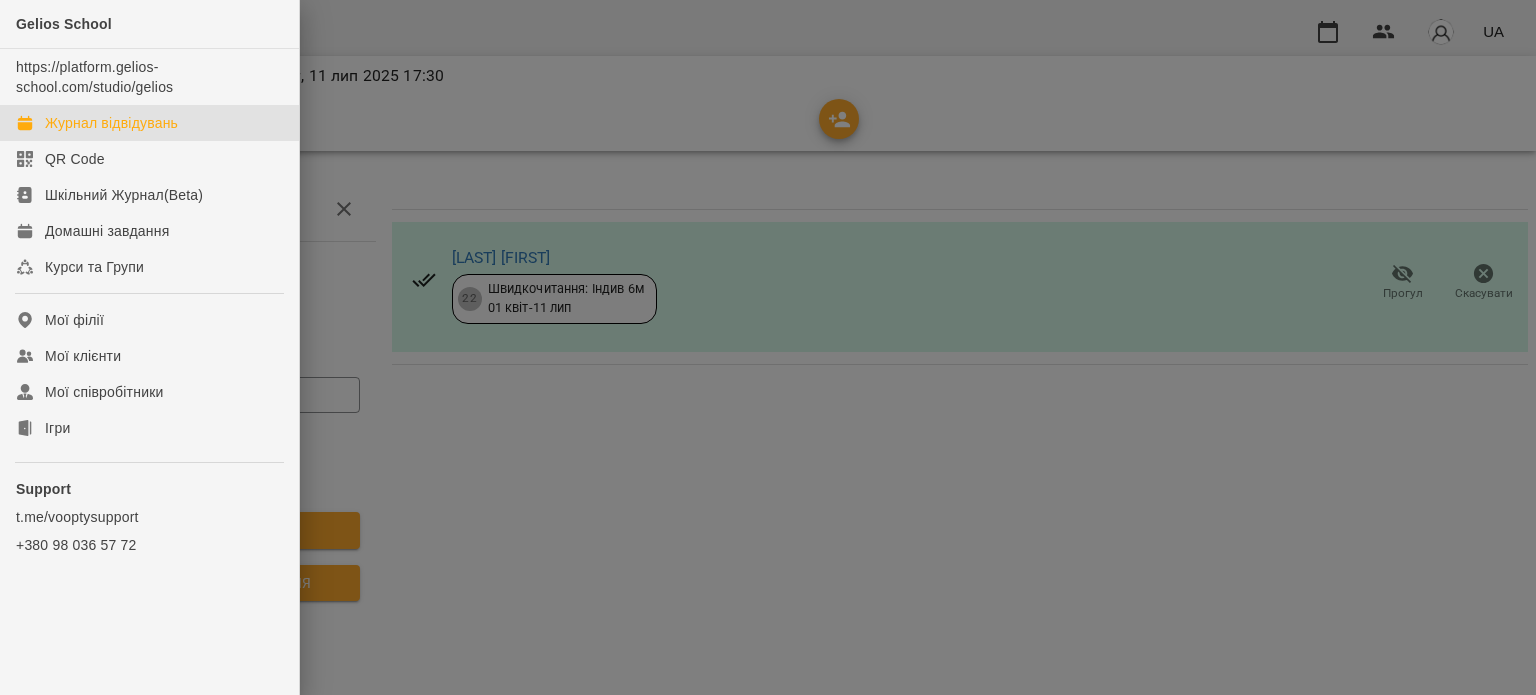 click on "Журнал відвідувань" at bounding box center (111, 123) 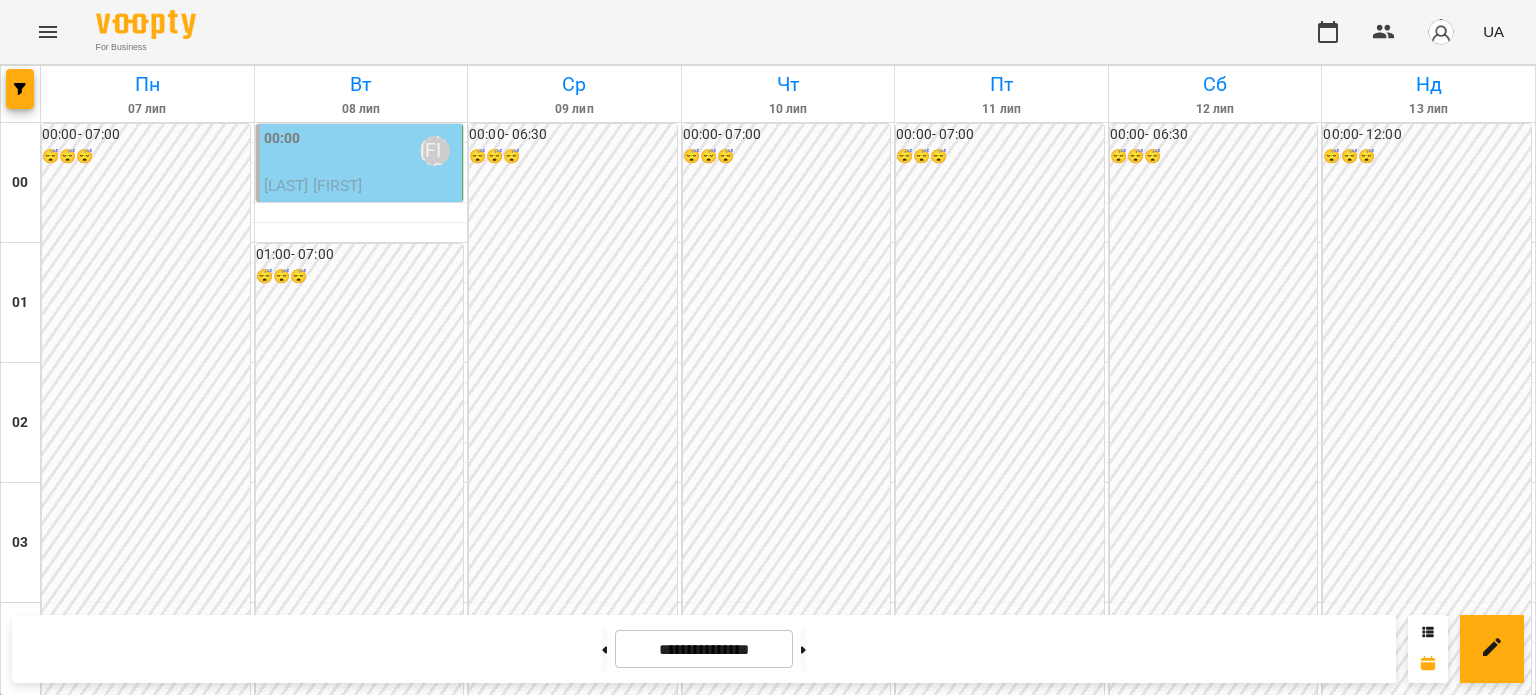 scroll, scrollTop: 2100, scrollLeft: 0, axis: vertical 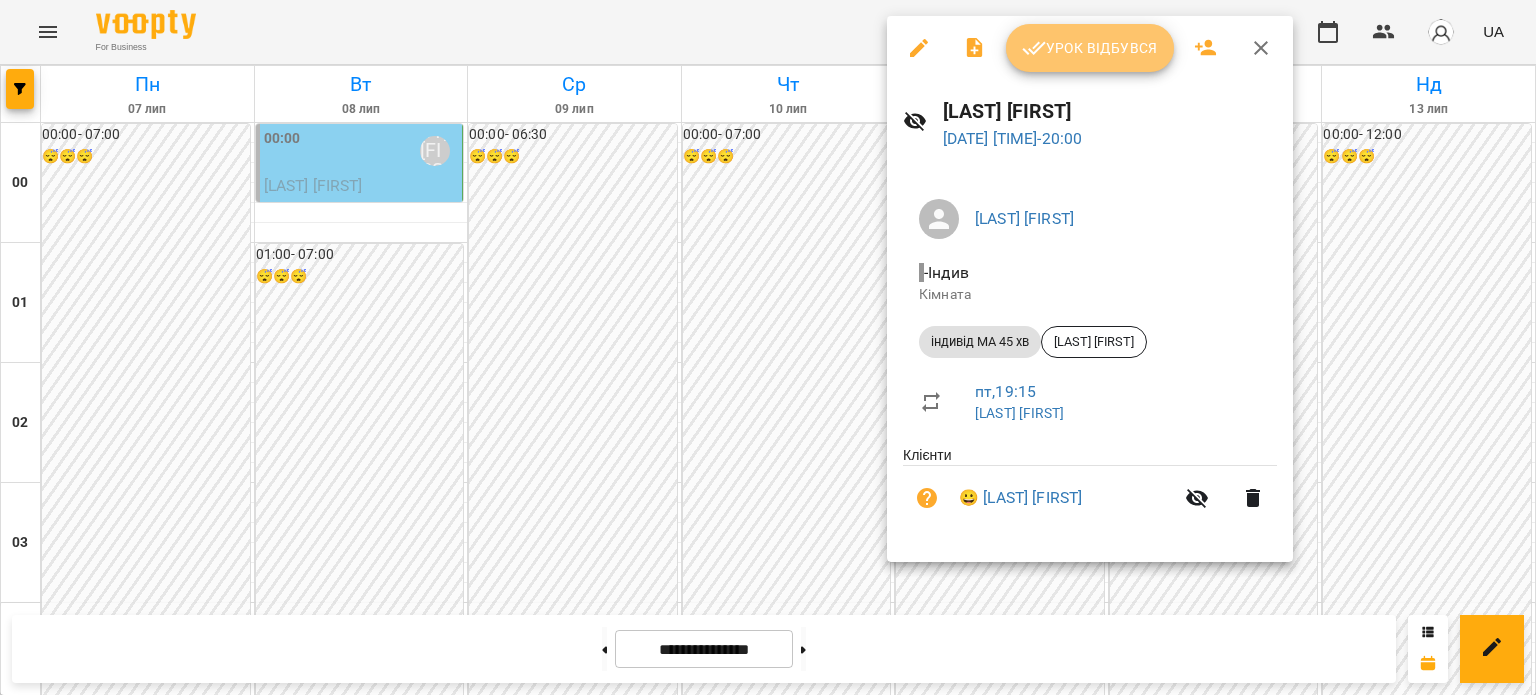 click on "Урок відбувся" at bounding box center (1090, 48) 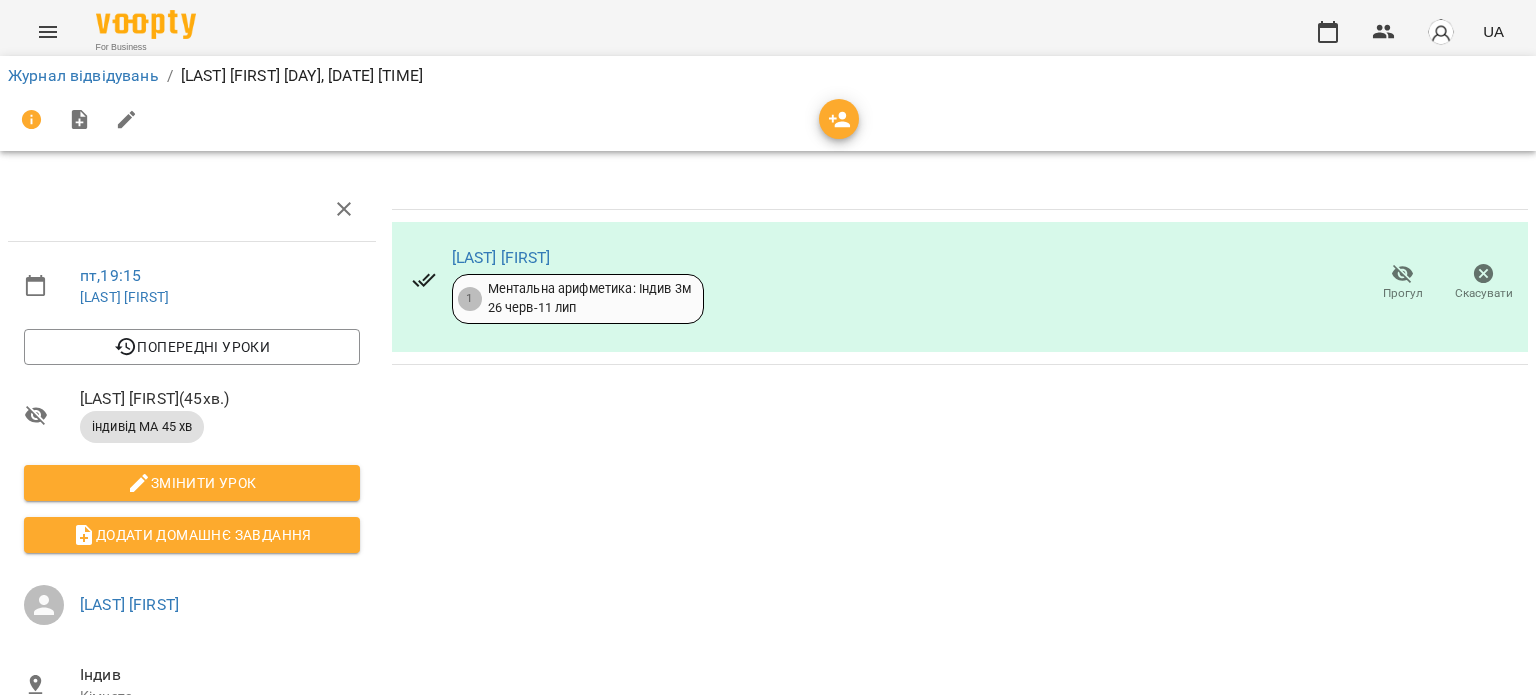 click 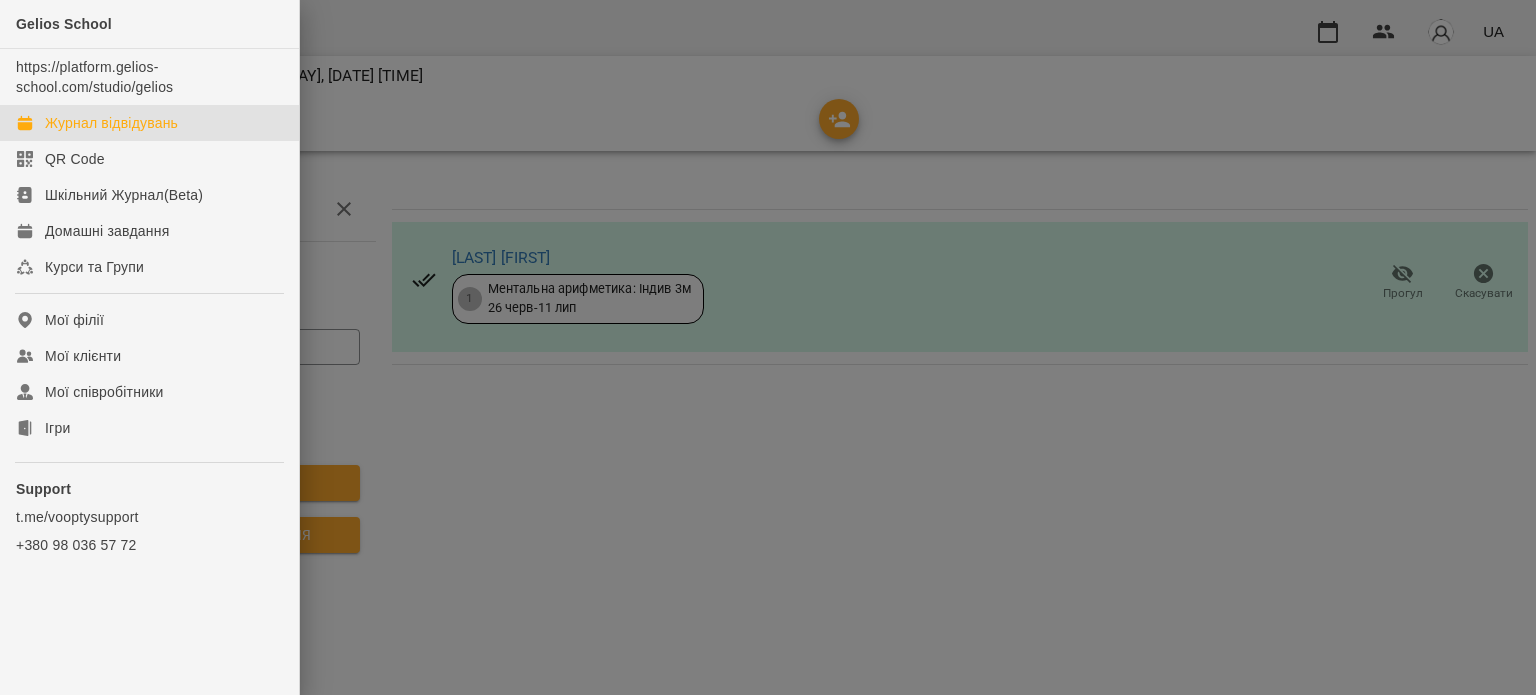 click on "Журнал відвідувань" at bounding box center [111, 123] 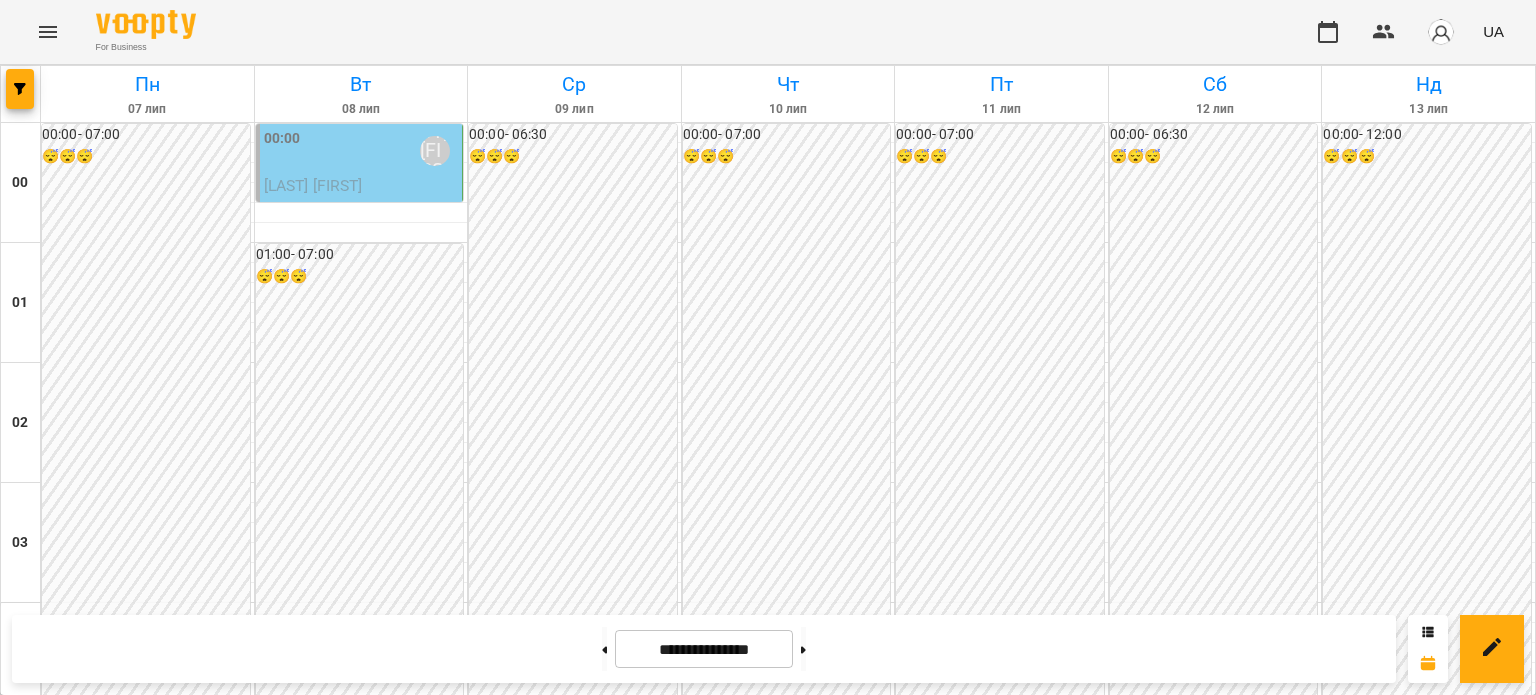 scroll, scrollTop: 2300, scrollLeft: 0, axis: vertical 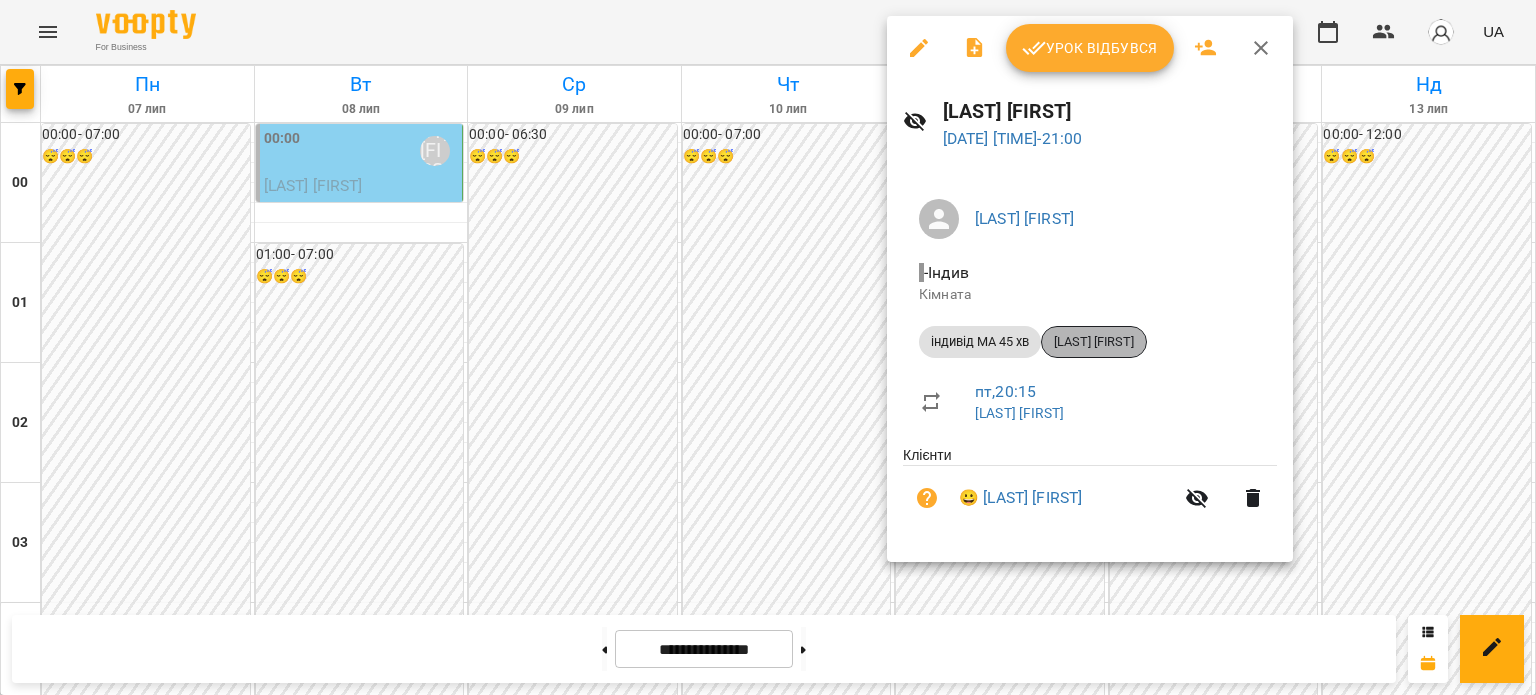 click on "[LAST] [FIRST]" at bounding box center (1094, 342) 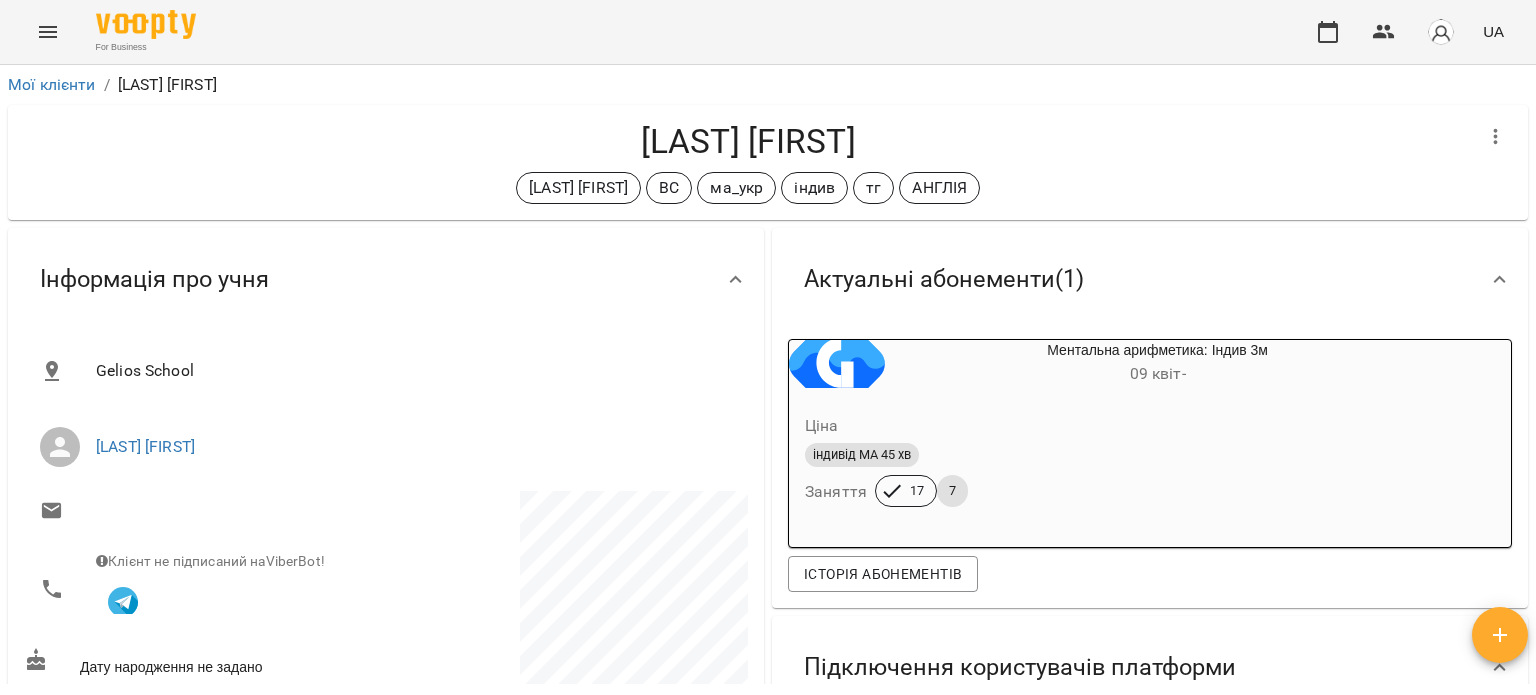 click 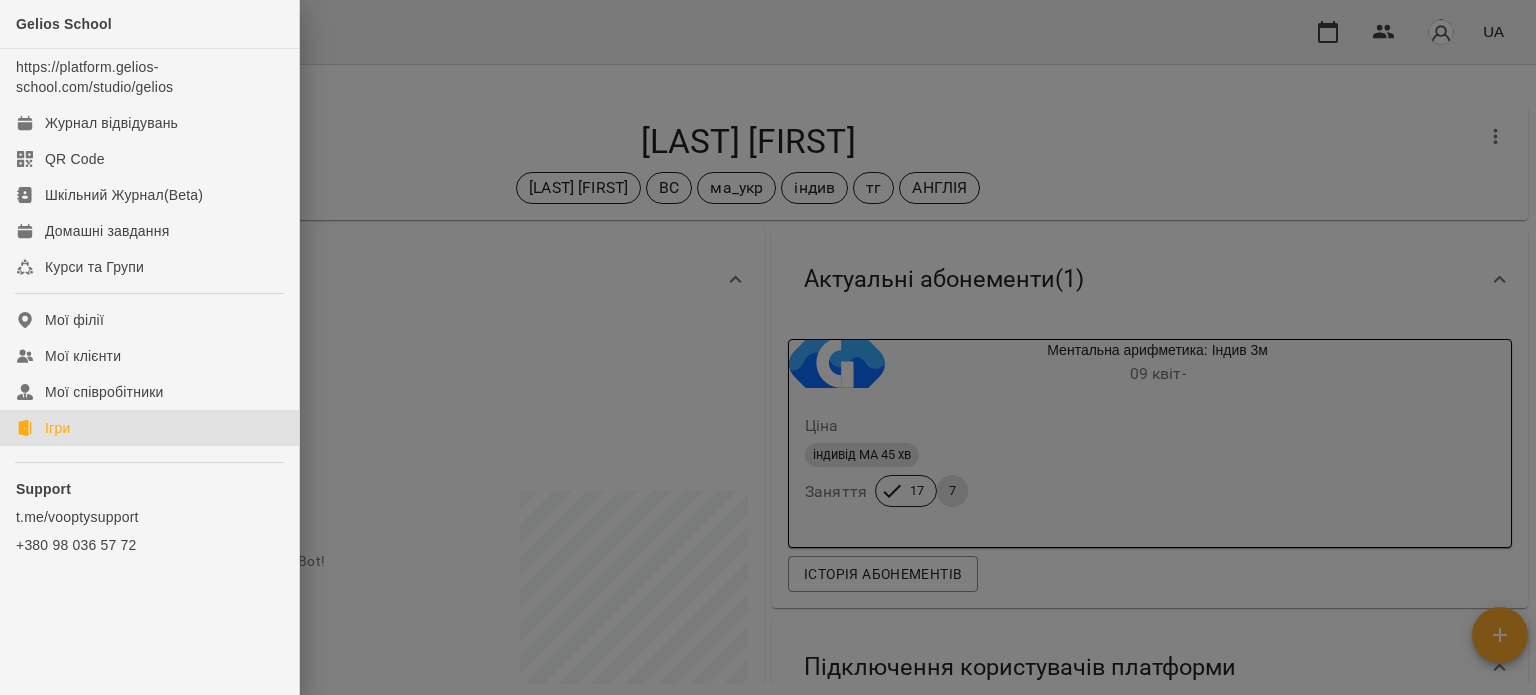 click on "Ігри" at bounding box center [57, 428] 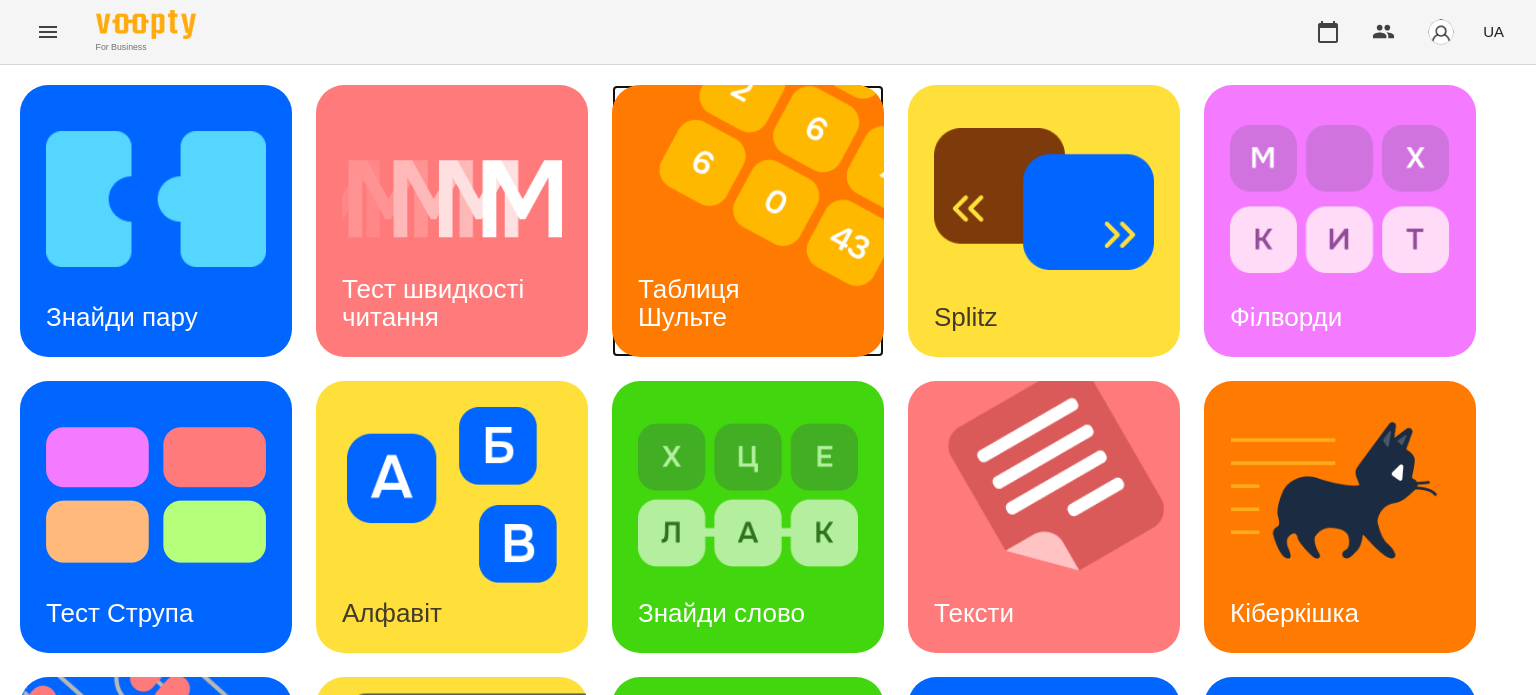 click on "Таблиця
Шульте" at bounding box center (692, 302) 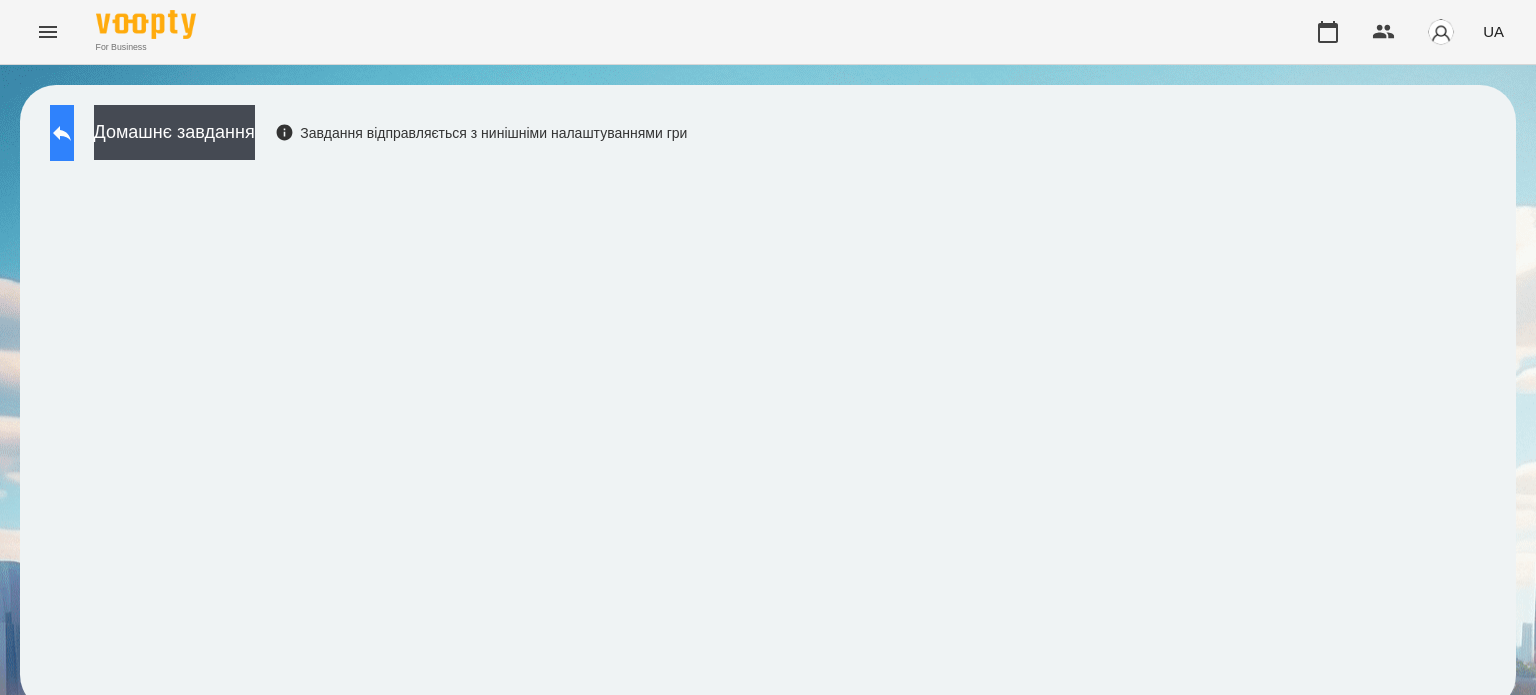 click 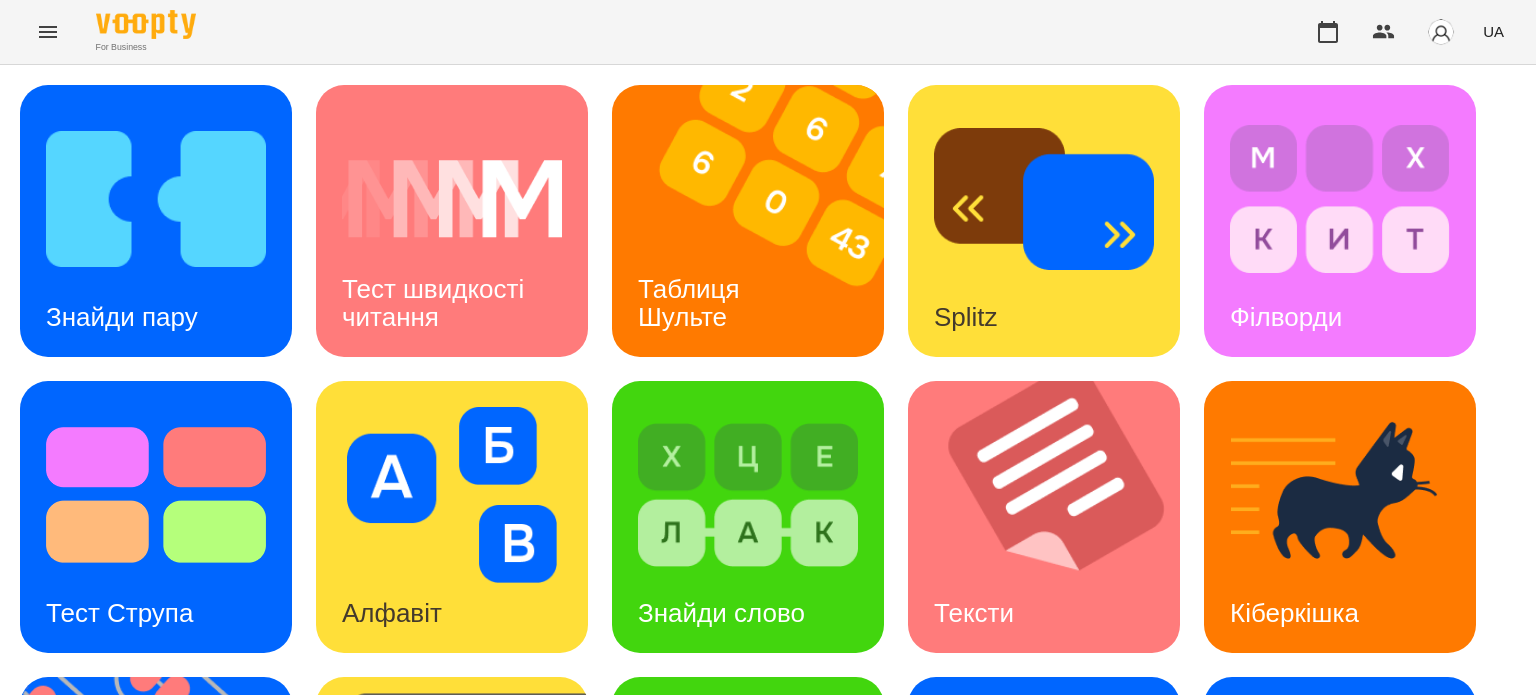 scroll, scrollTop: 569, scrollLeft: 0, axis: vertical 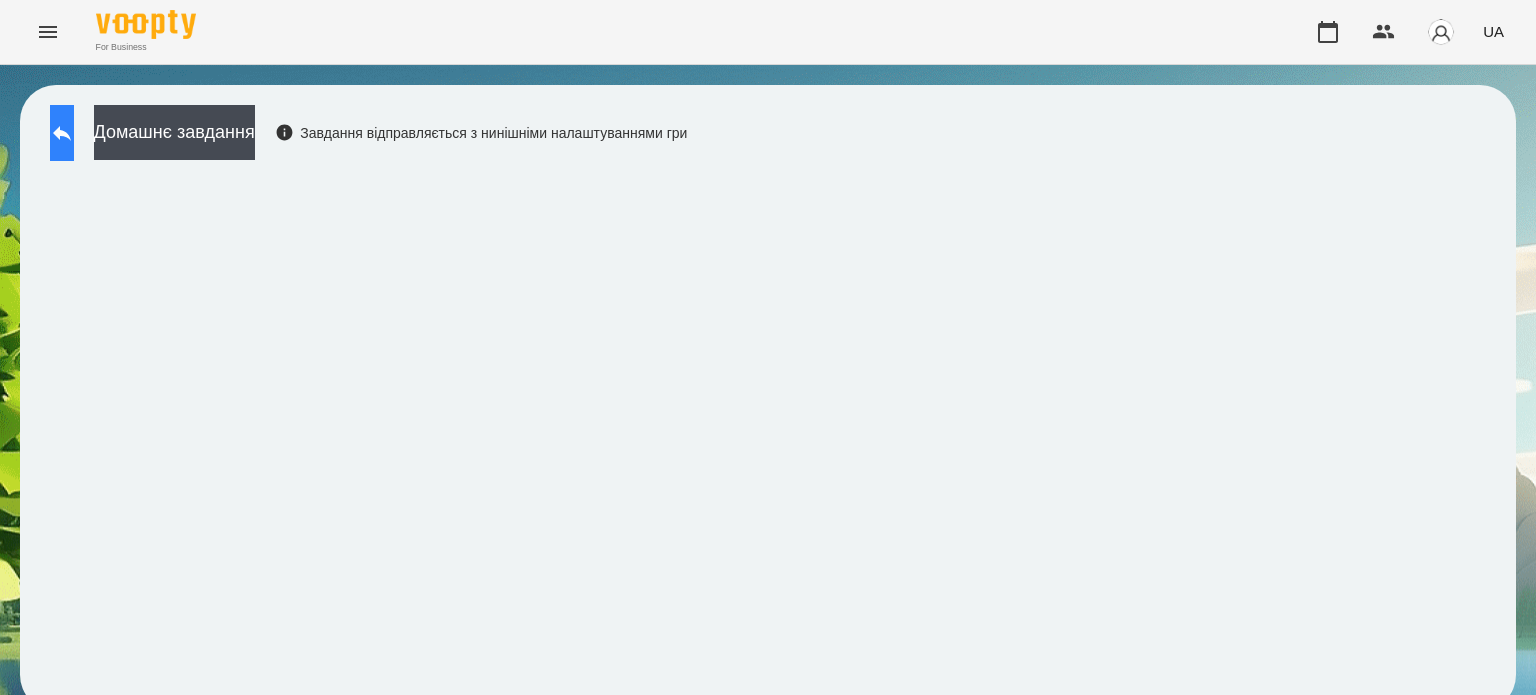 click 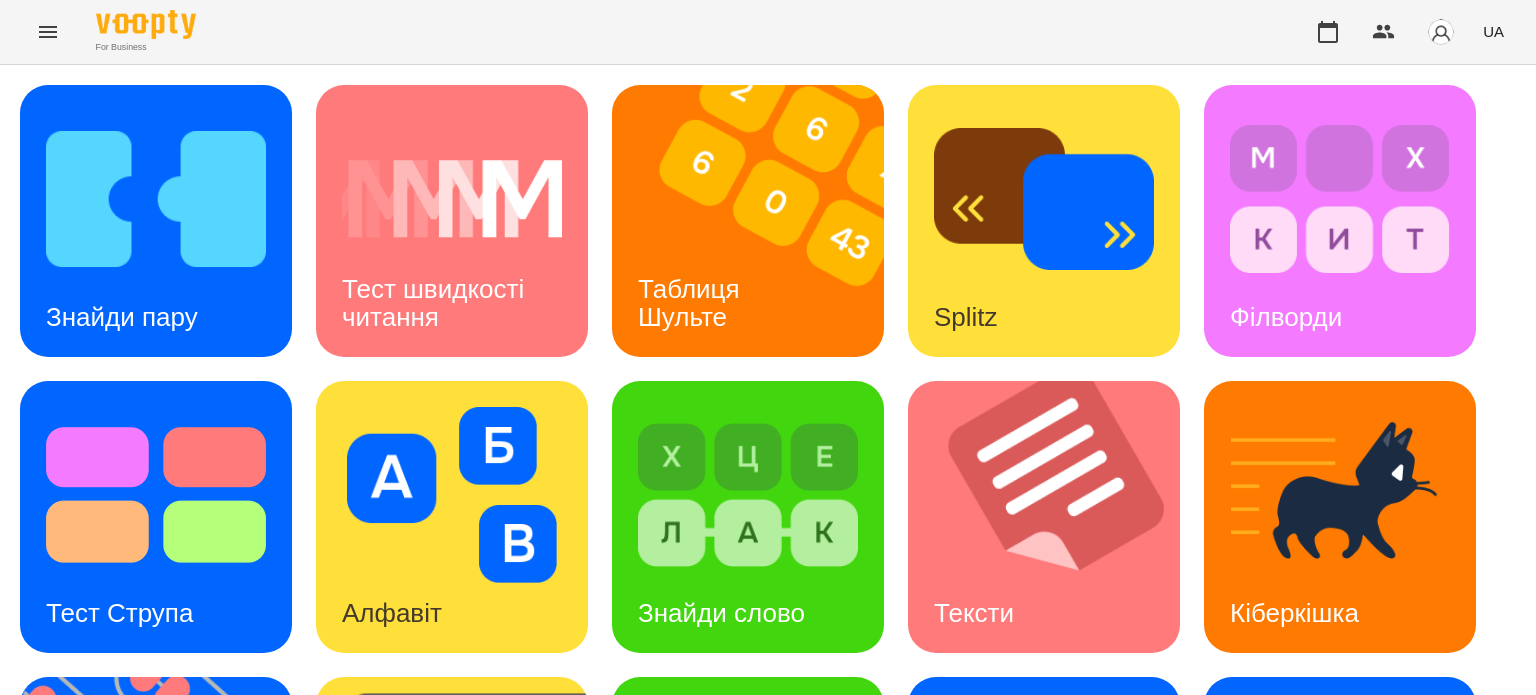 scroll, scrollTop: 569, scrollLeft: 0, axis: vertical 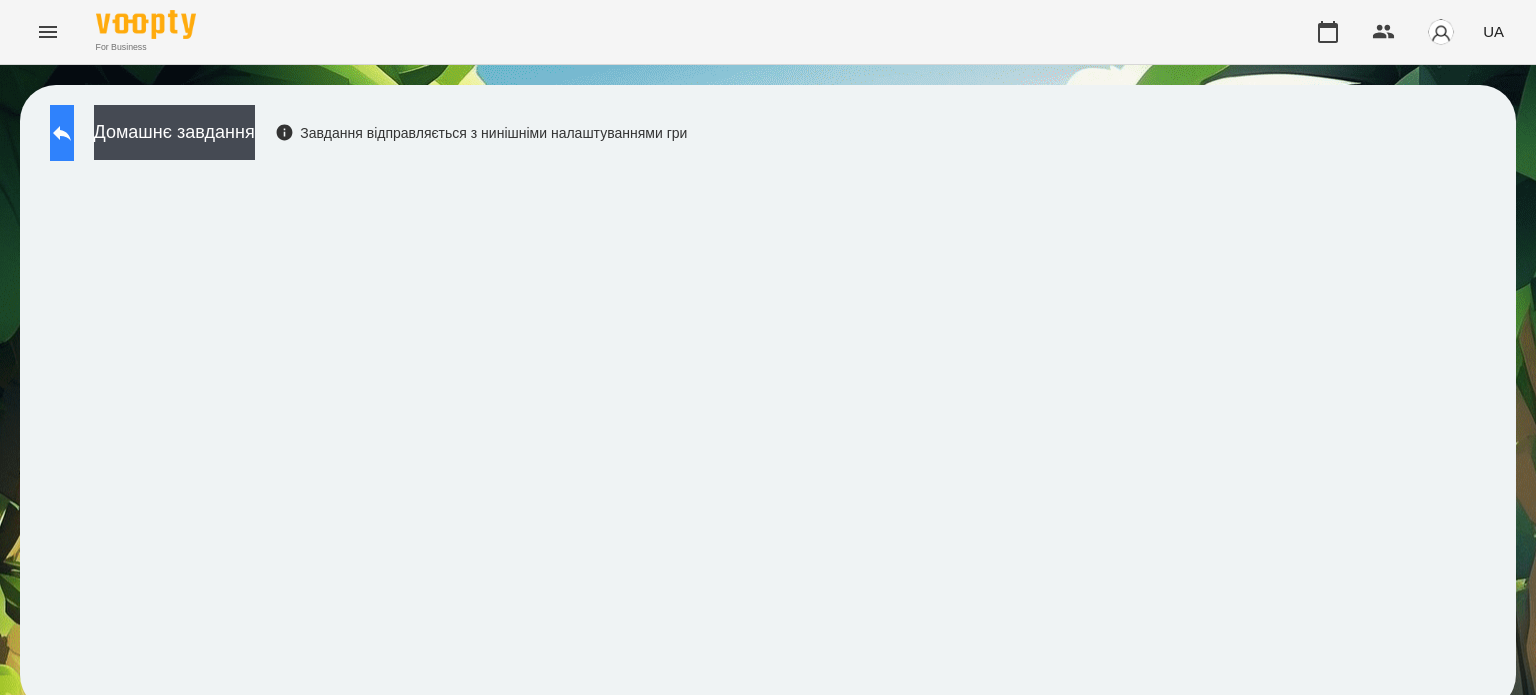 click 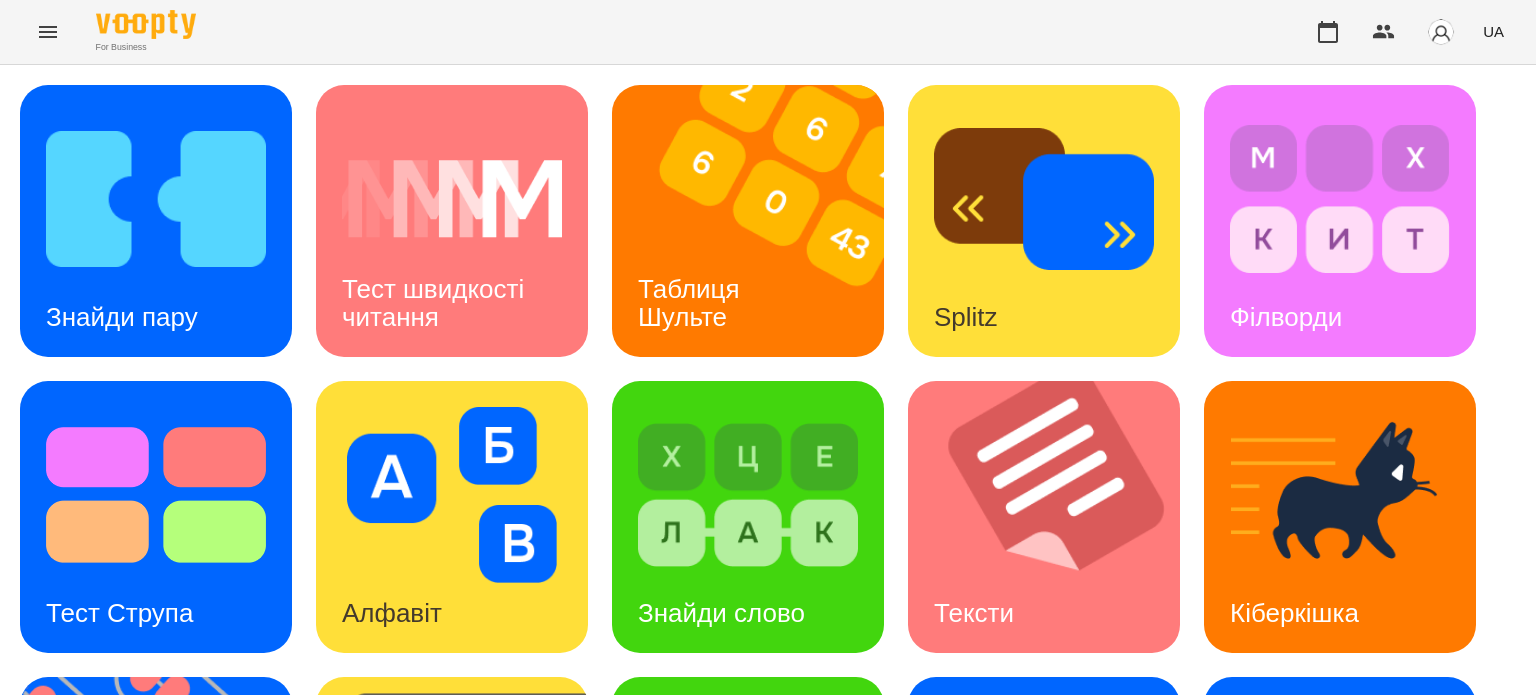scroll, scrollTop: 569, scrollLeft: 0, axis: vertical 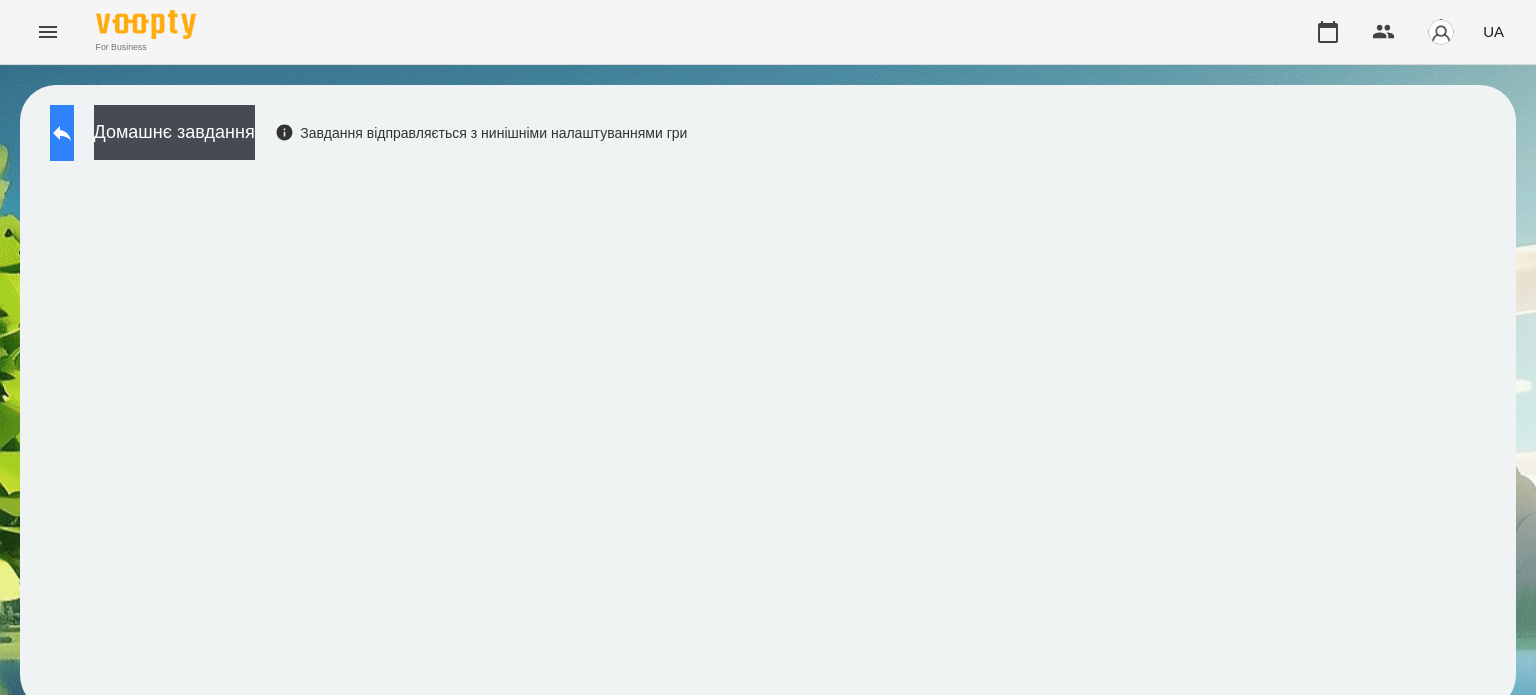 click 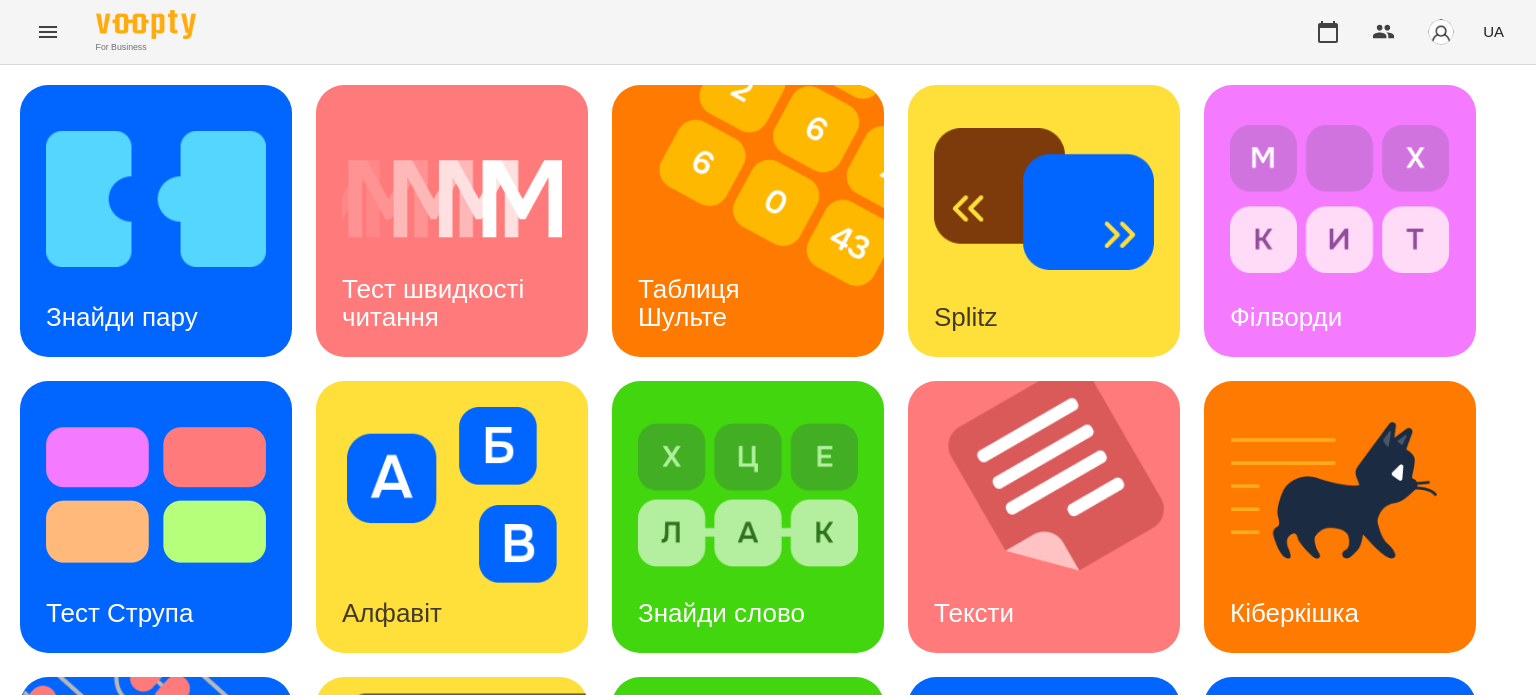 scroll, scrollTop: 569, scrollLeft: 0, axis: vertical 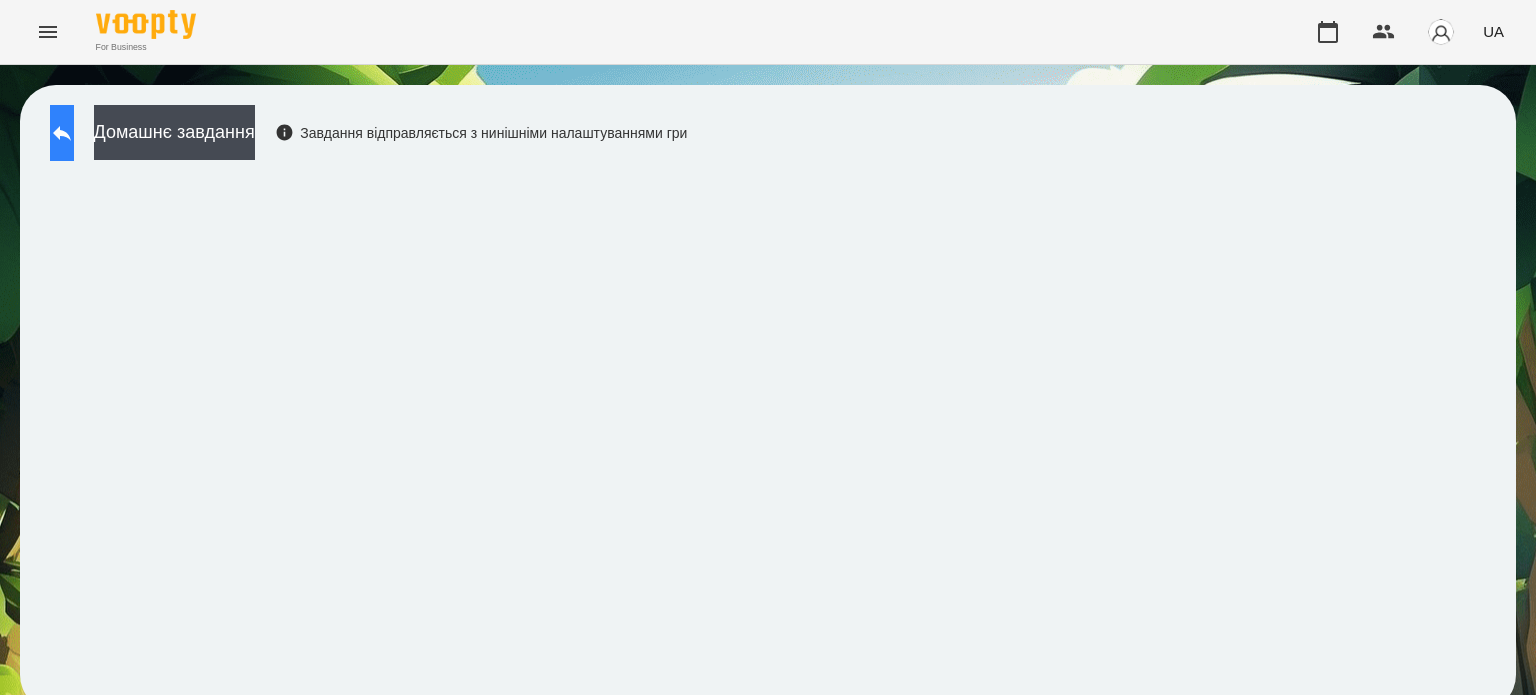 click 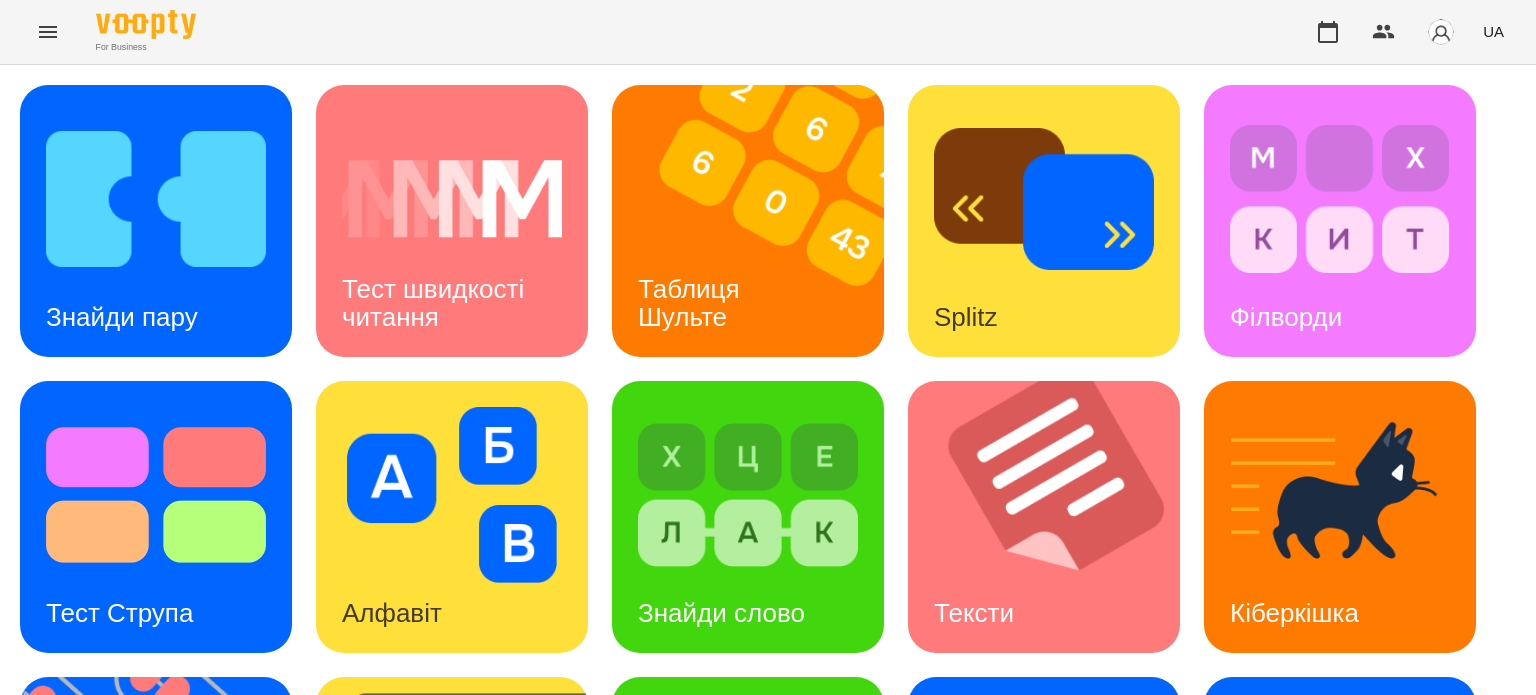 scroll, scrollTop: 0, scrollLeft: 0, axis: both 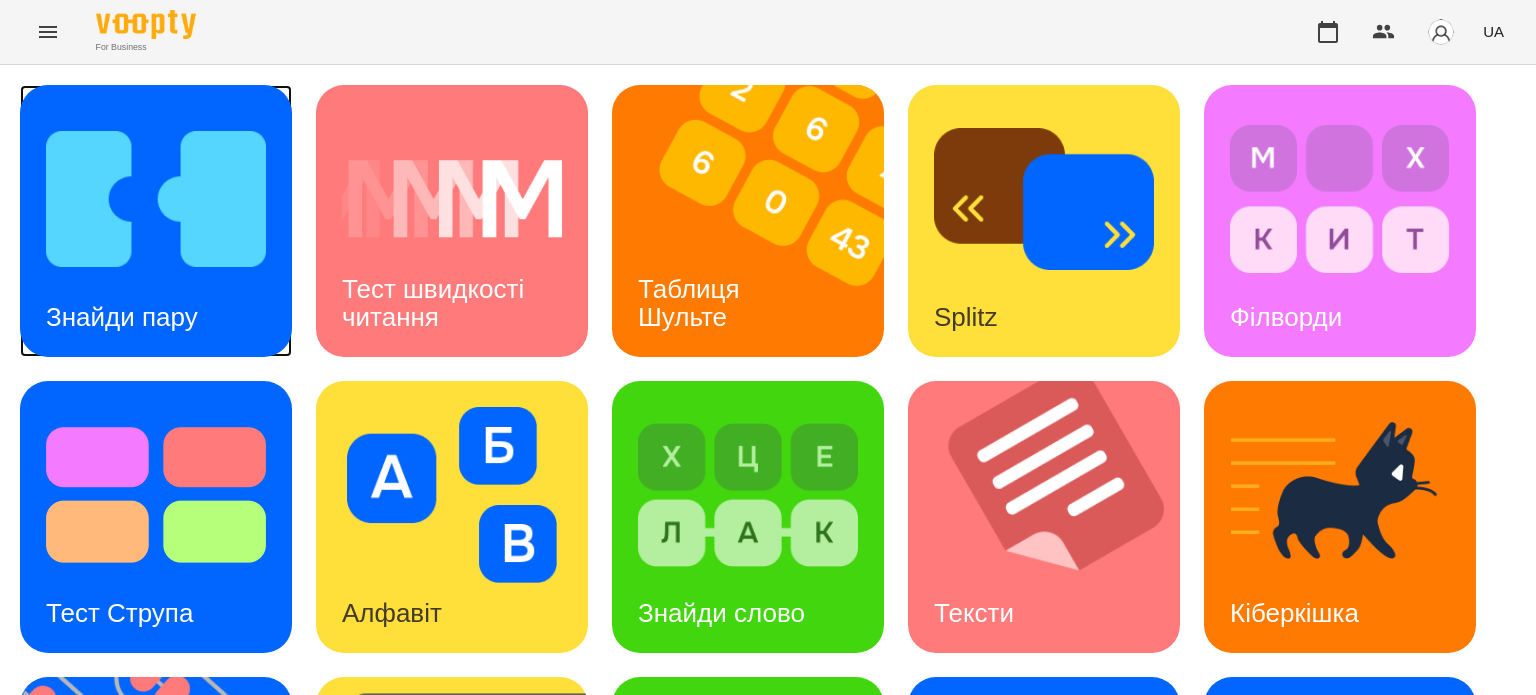 click on "Знайди пару" at bounding box center [122, 317] 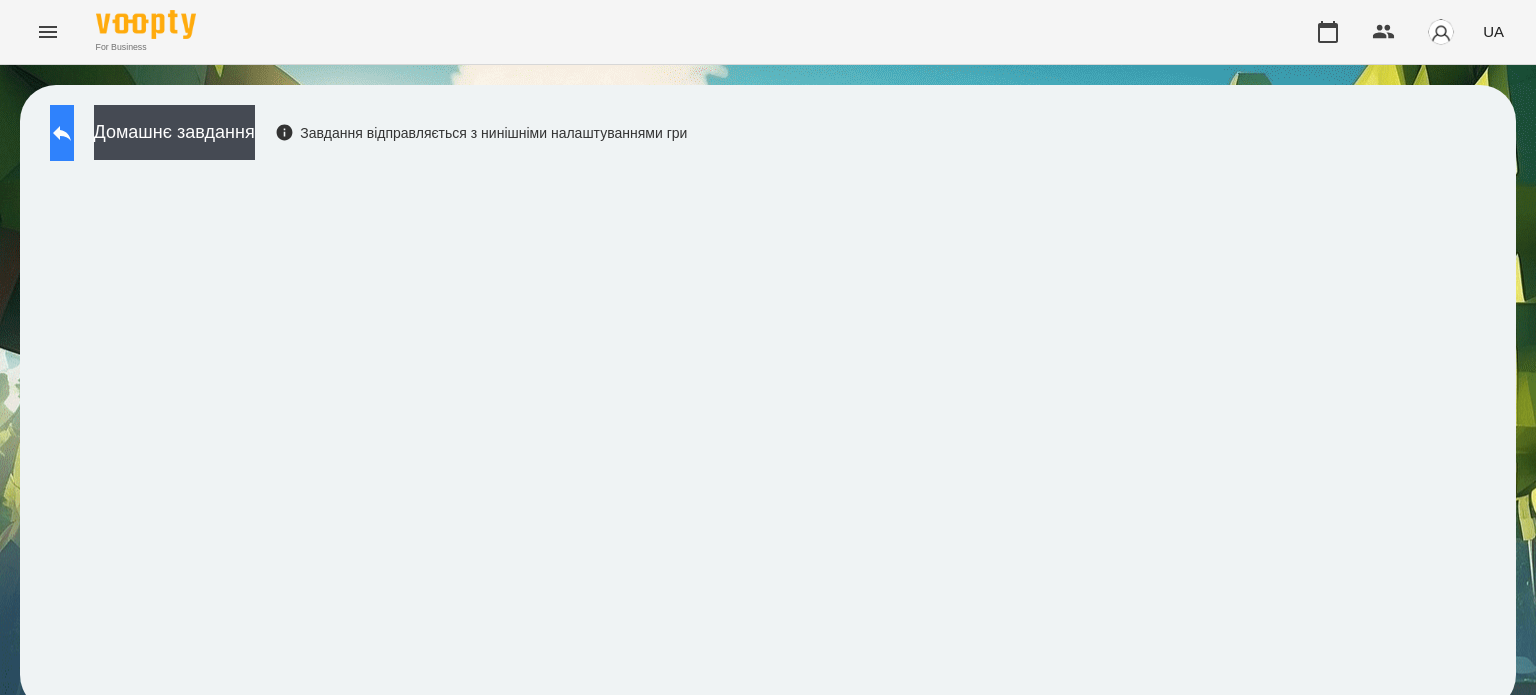 click 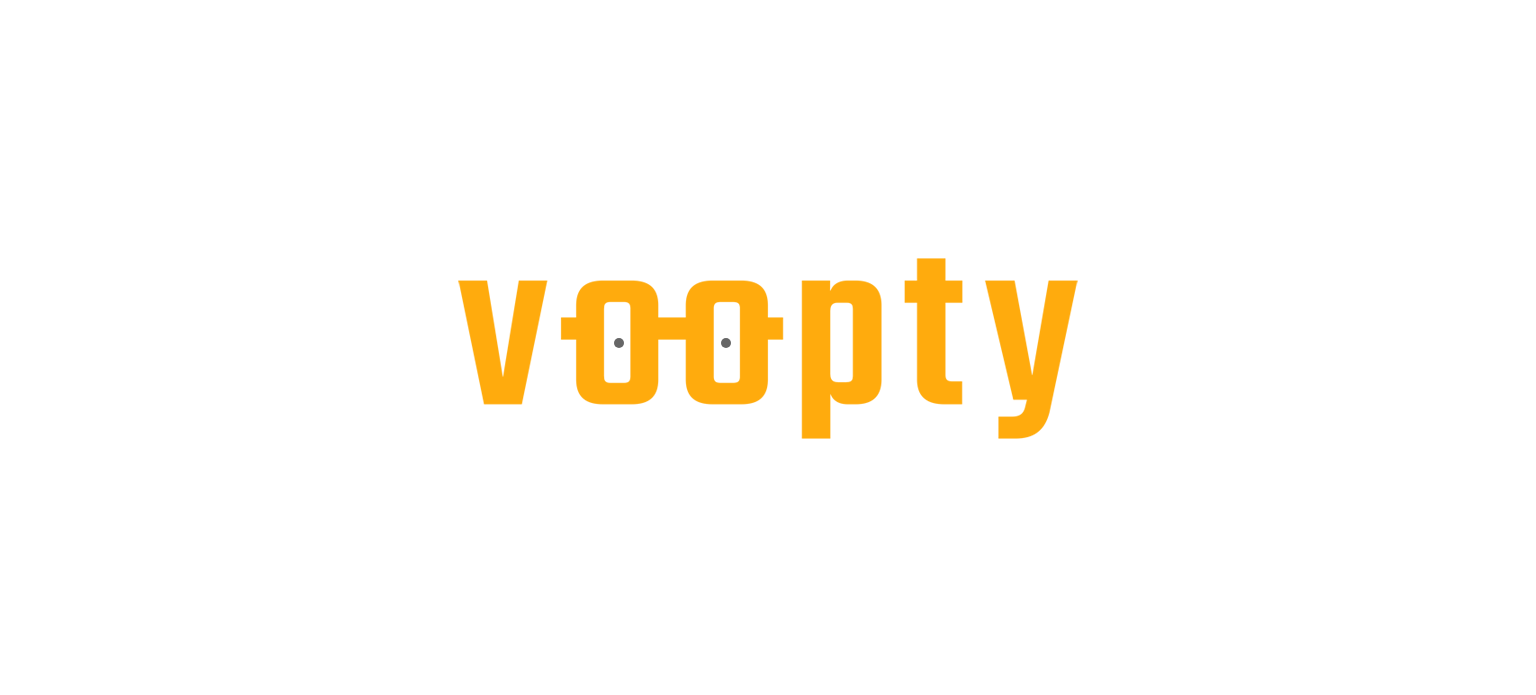 scroll, scrollTop: 0, scrollLeft: 0, axis: both 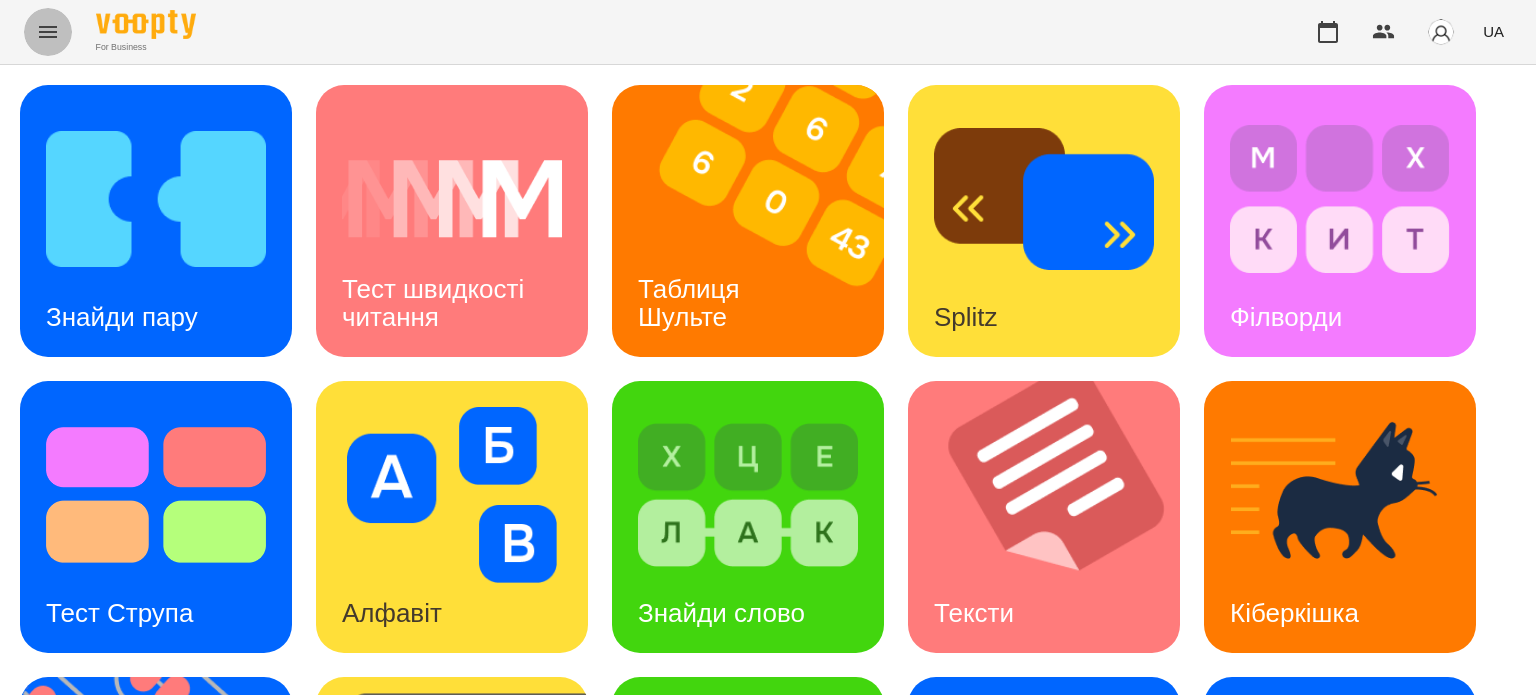 click 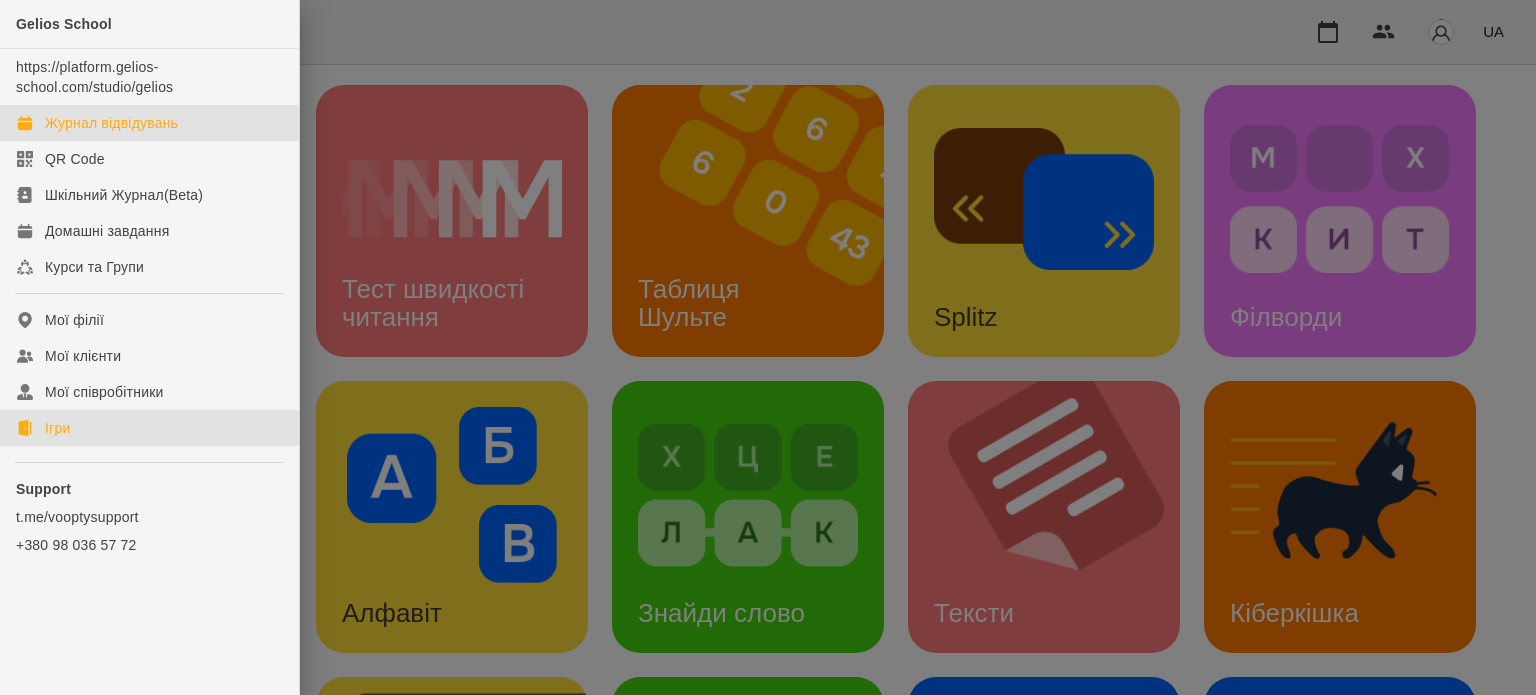 click on "Журнал відвідувань" at bounding box center (111, 123) 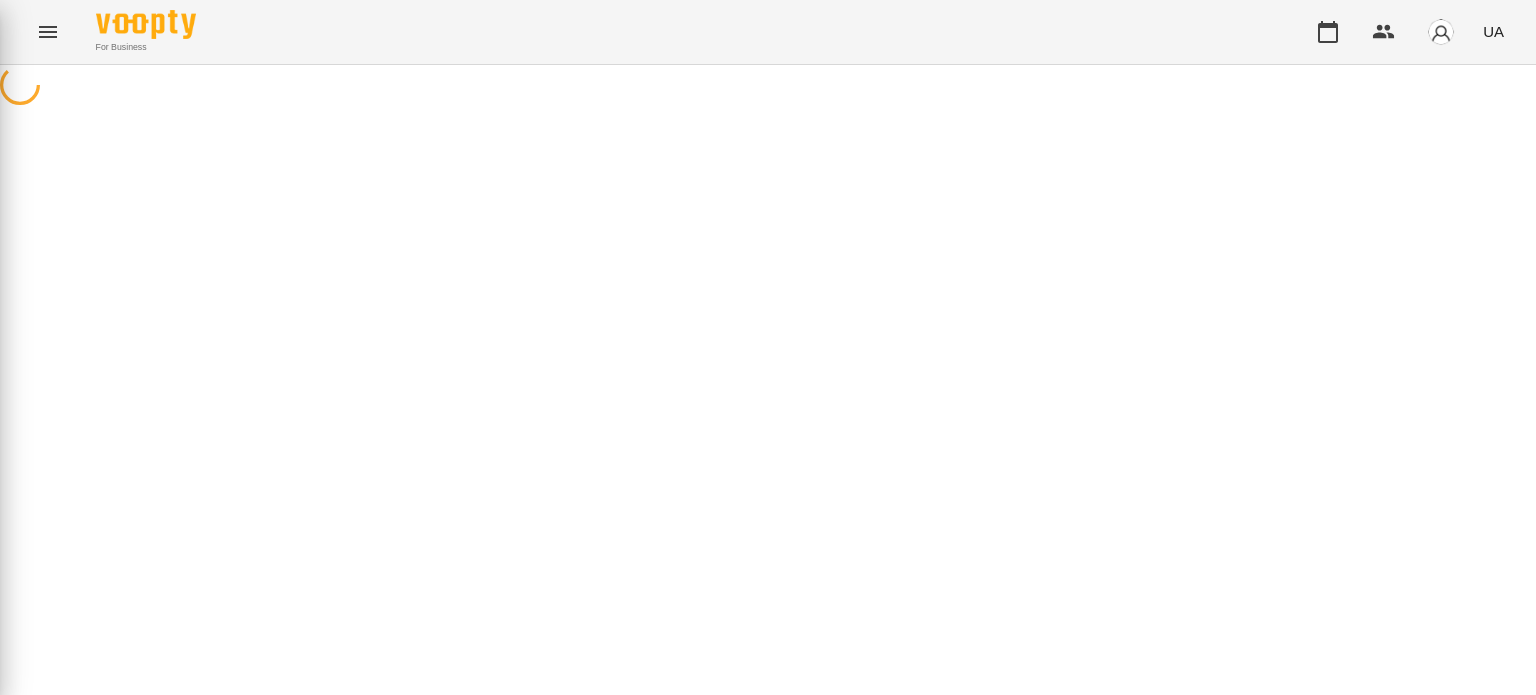 scroll, scrollTop: 0, scrollLeft: 0, axis: both 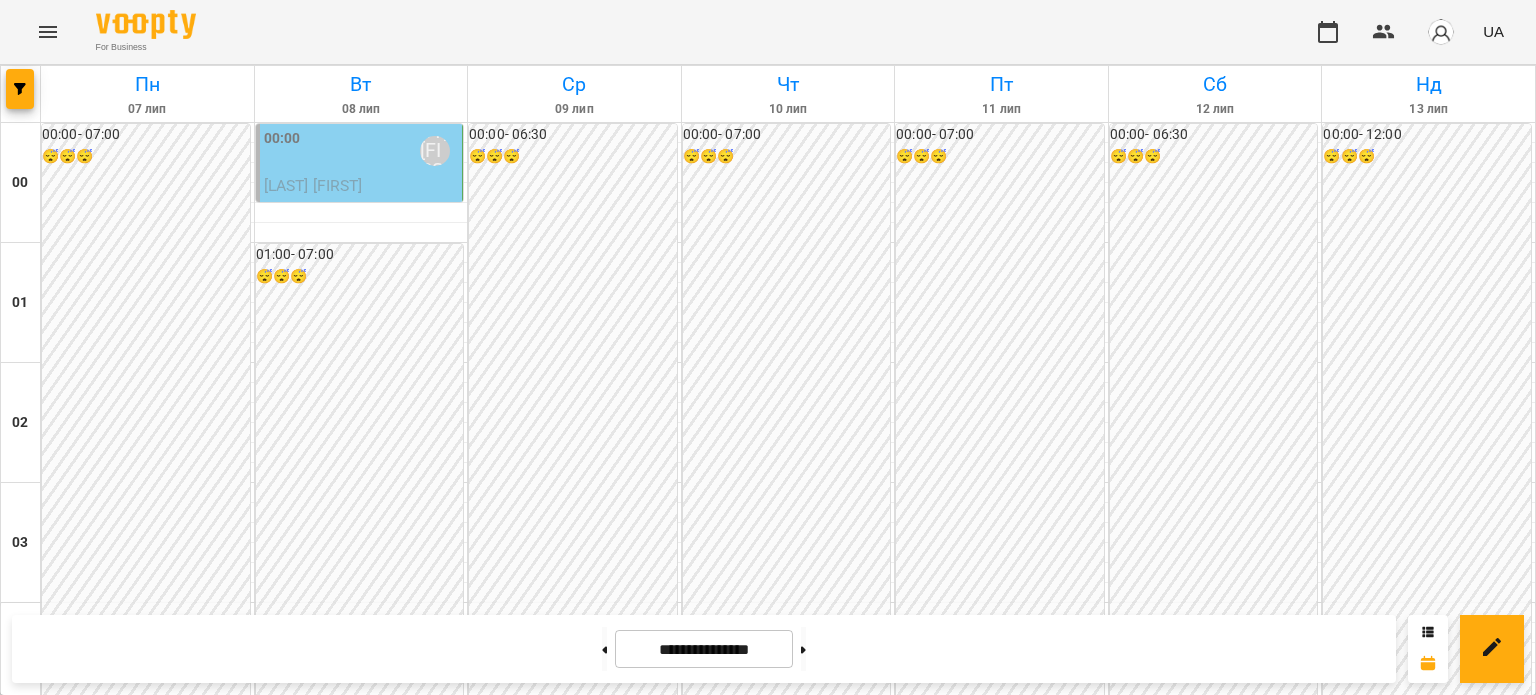 click on "[TIME] [LAST] [FIRST]" at bounding box center (1001, 2571) 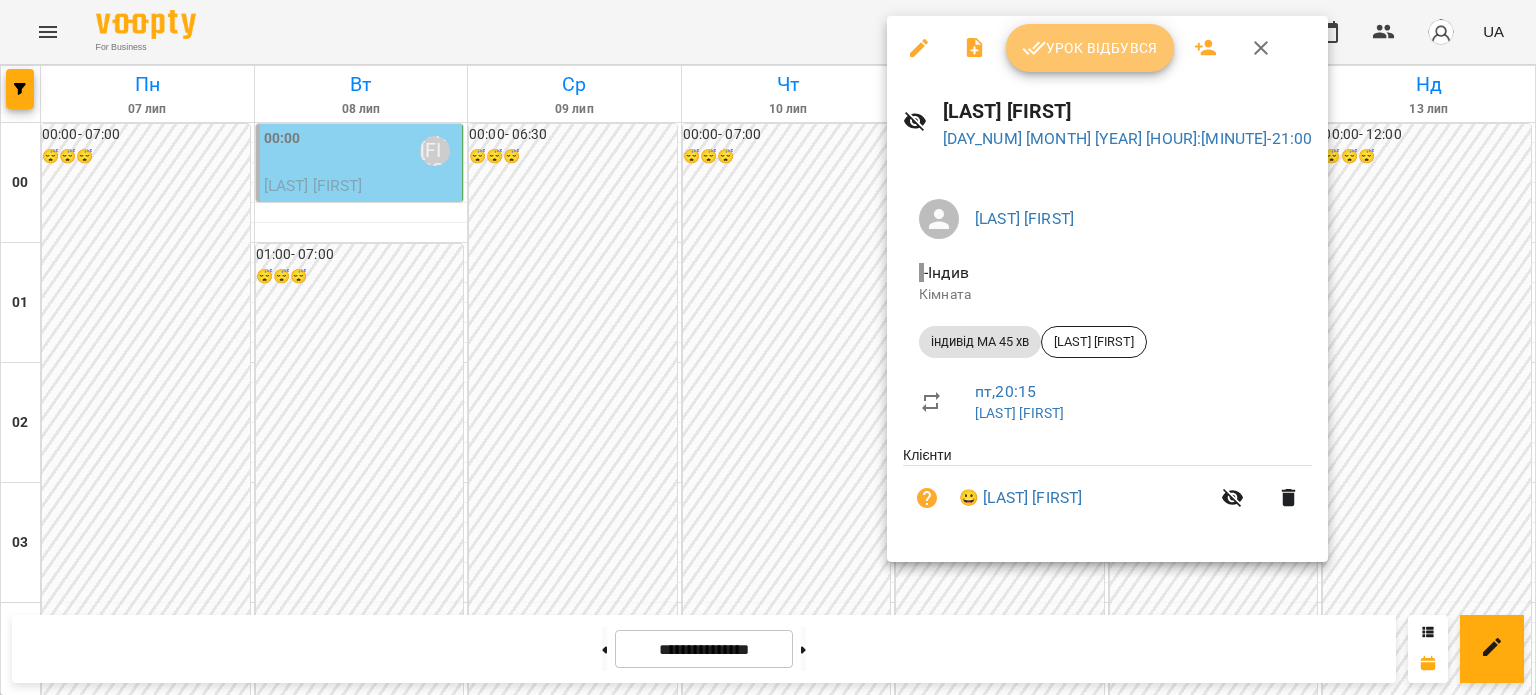 click on "Урок відбувся" at bounding box center (1090, 48) 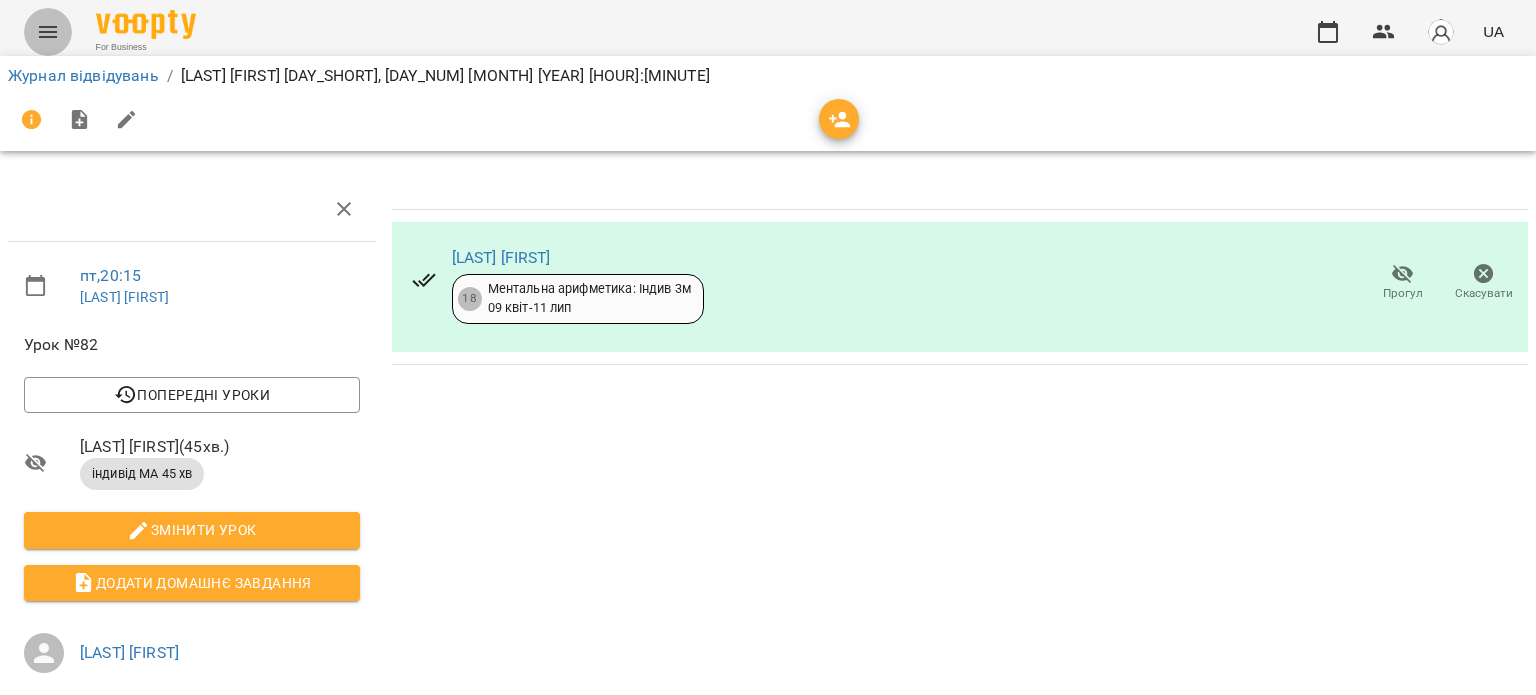 click 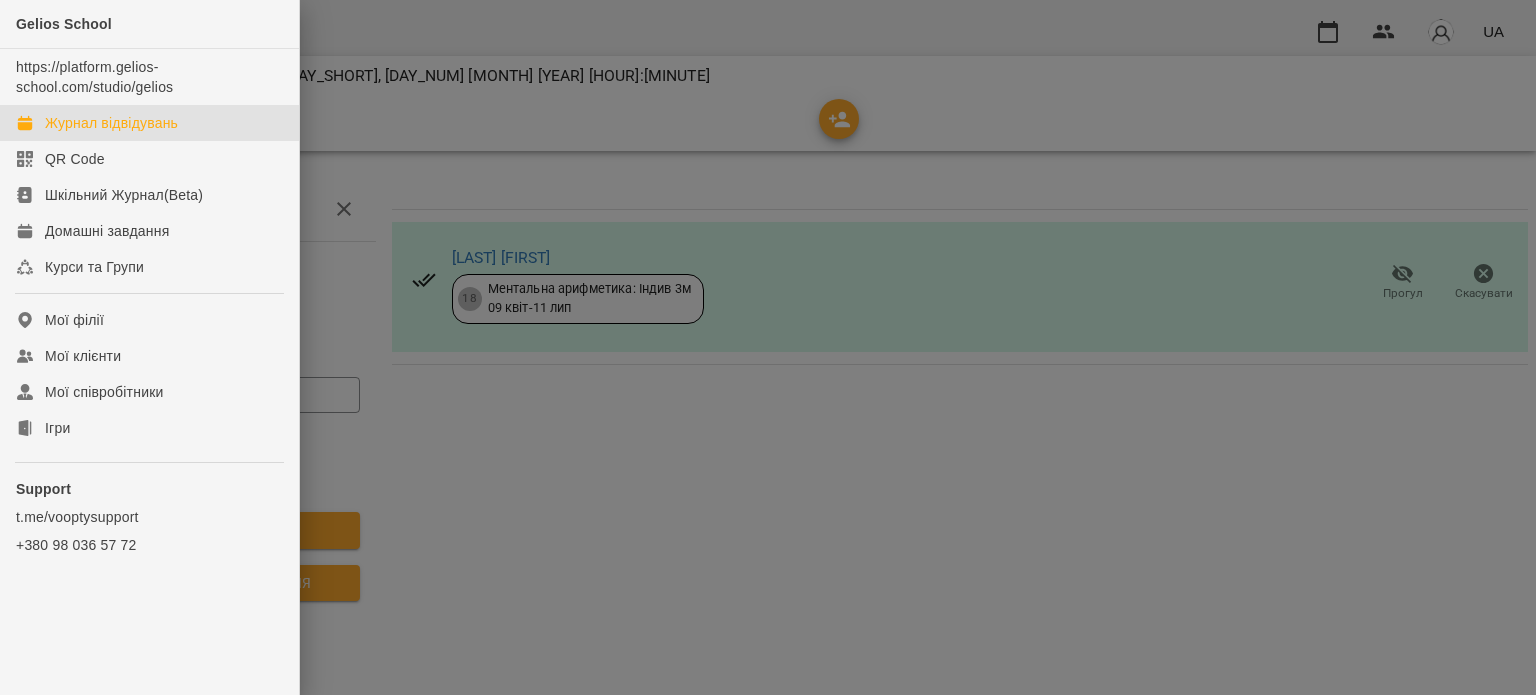 click on "Журнал відвідувань" at bounding box center (111, 123) 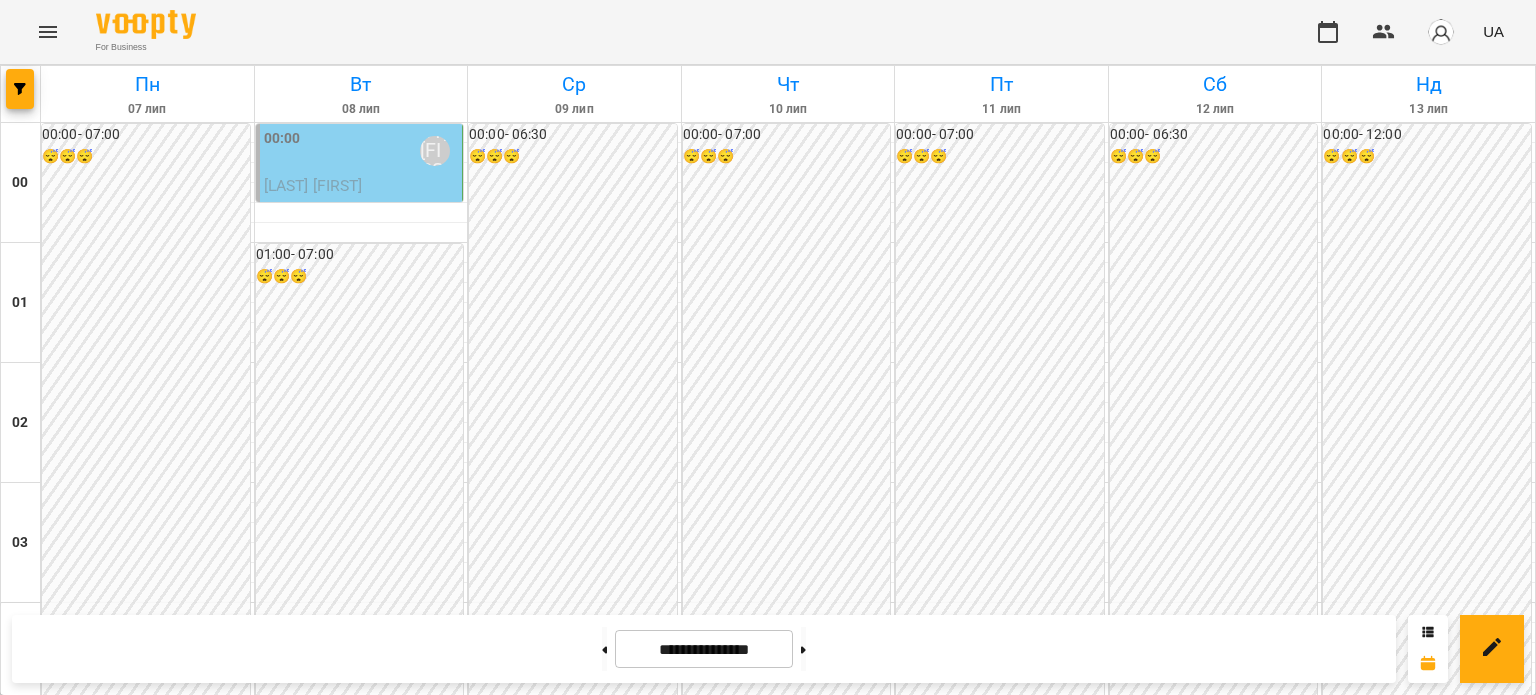 scroll, scrollTop: 1500, scrollLeft: 0, axis: vertical 